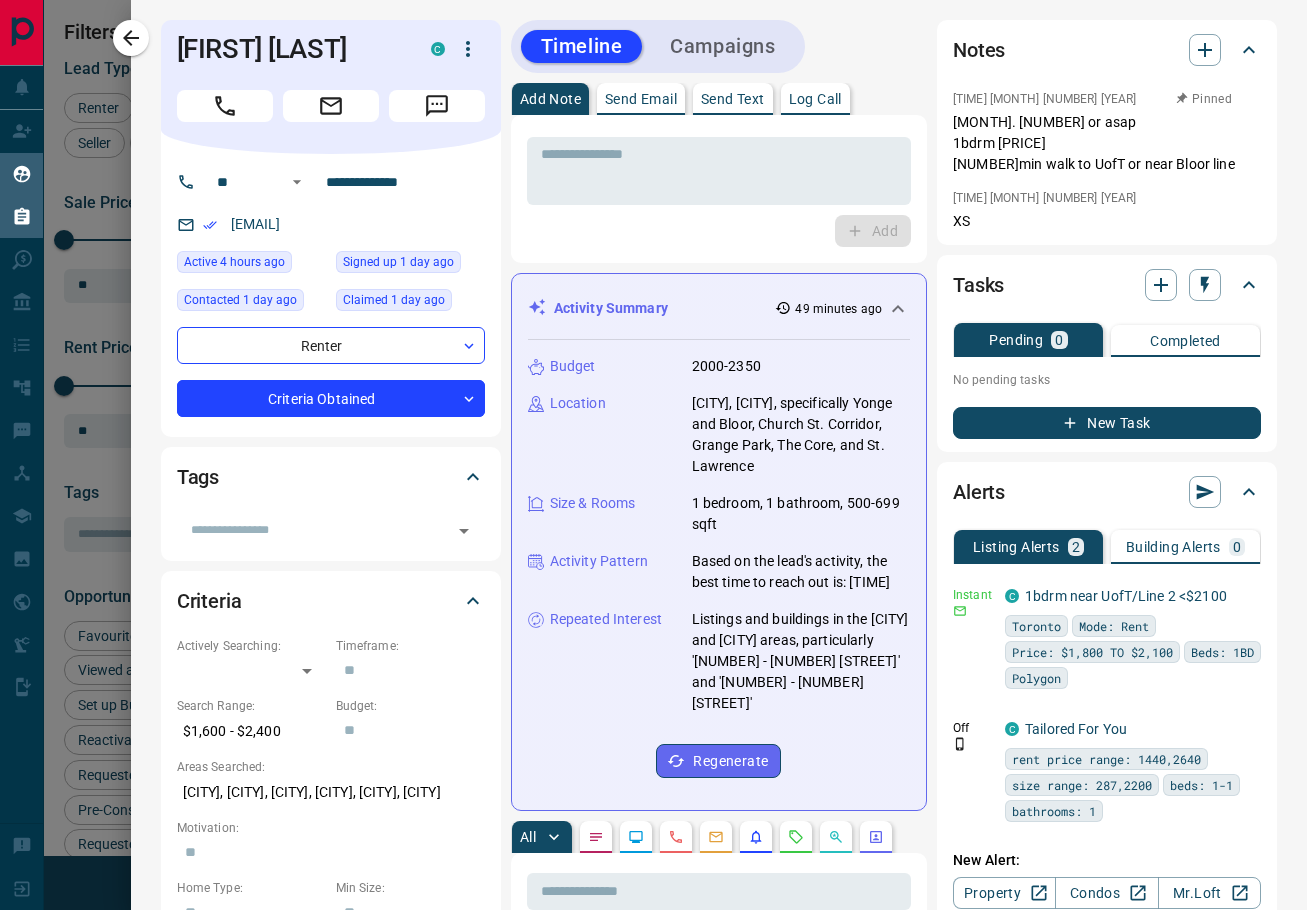 scroll, scrollTop: 0, scrollLeft: 0, axis: both 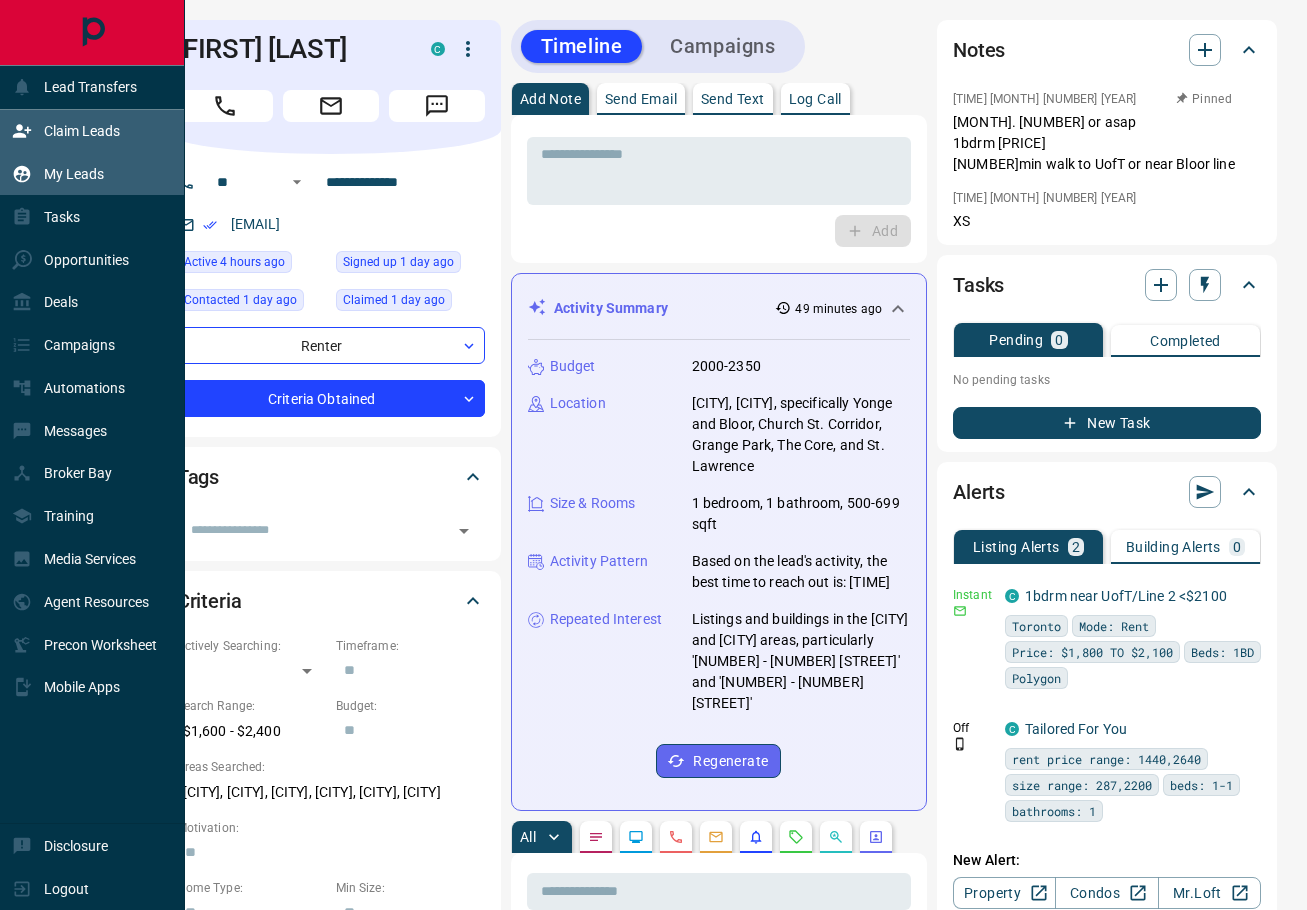 click on "Claim Leads" at bounding box center (82, 131) 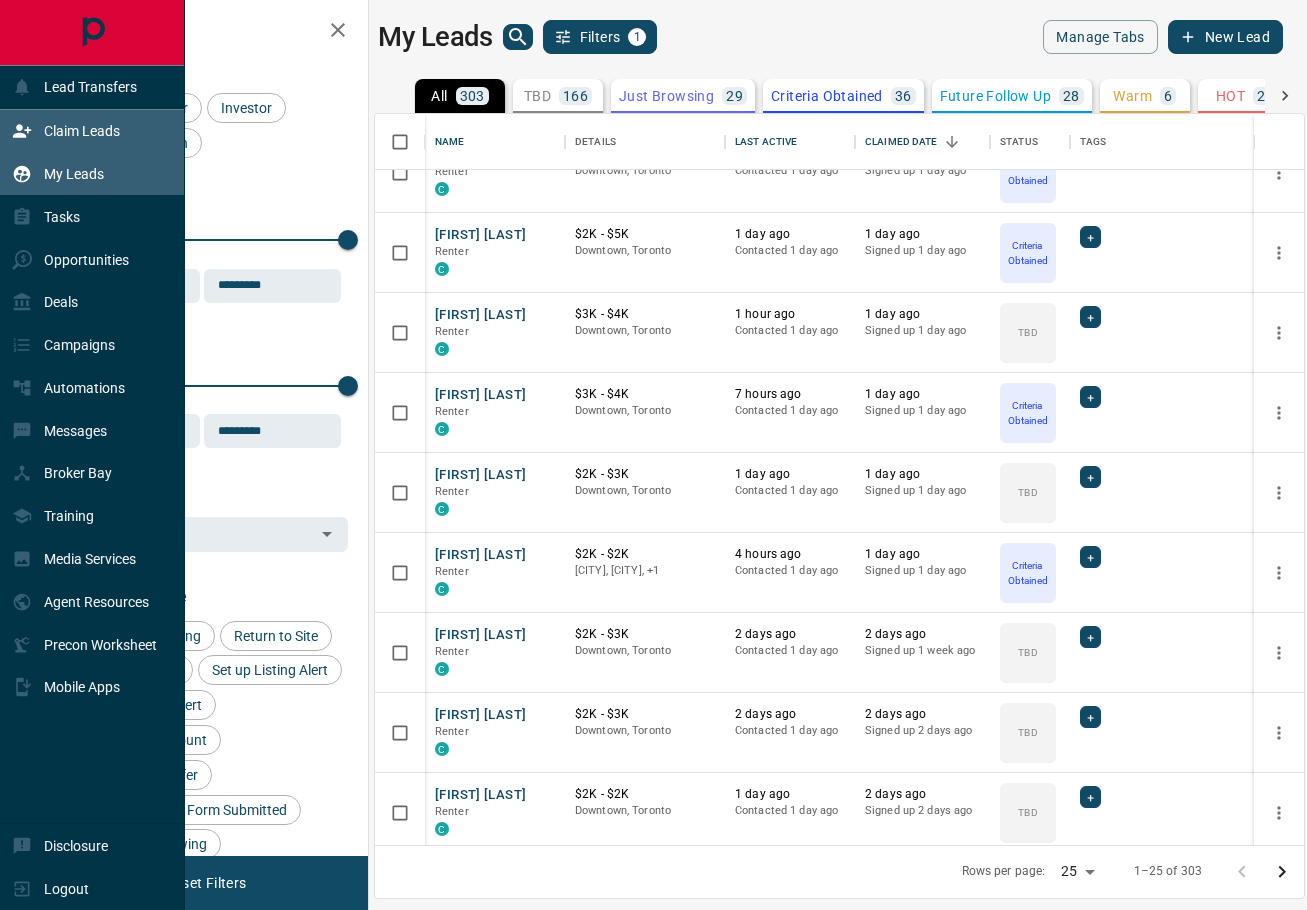 click on "Claim Leads" at bounding box center [82, 131] 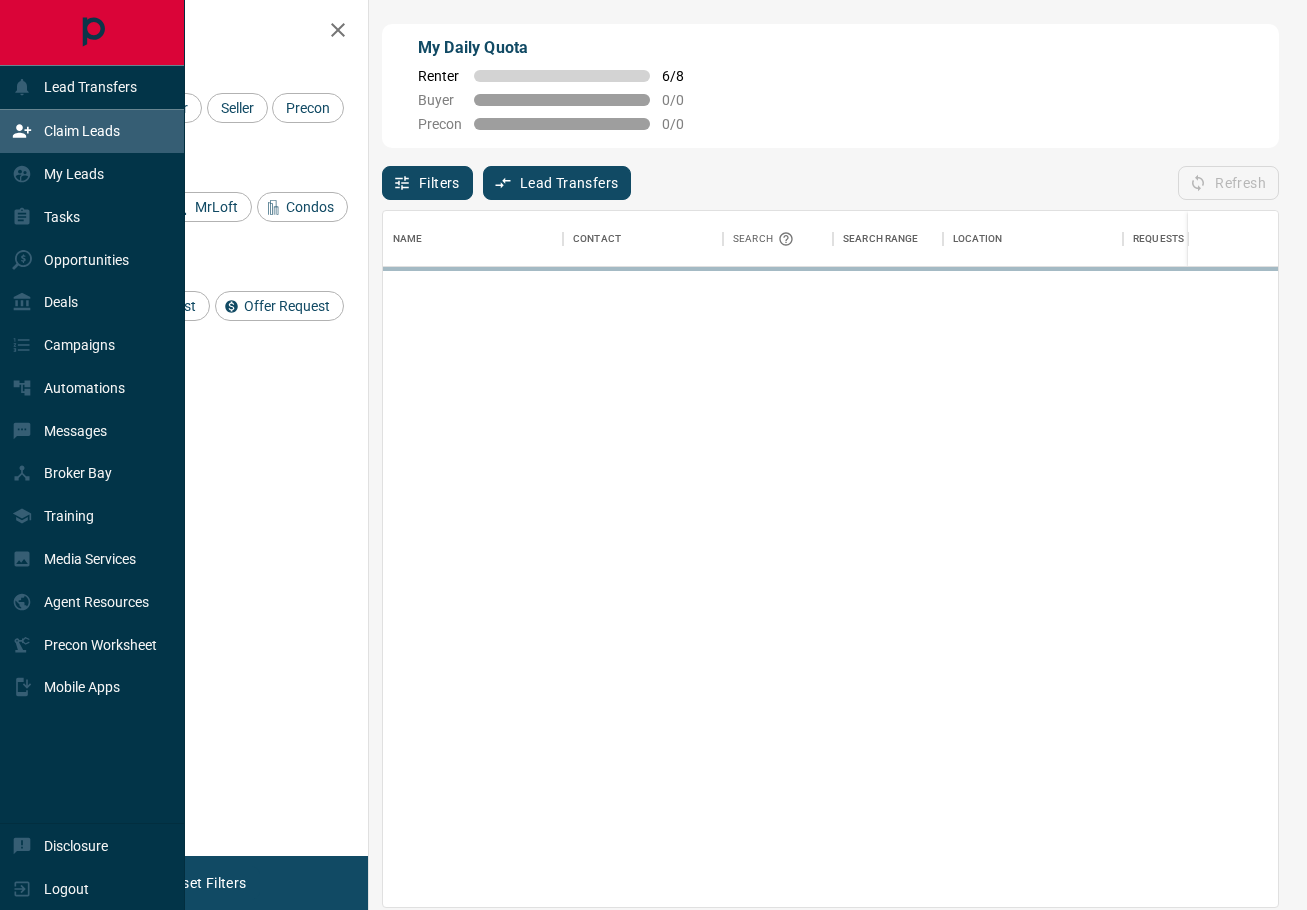 scroll, scrollTop: 1, scrollLeft: 1, axis: both 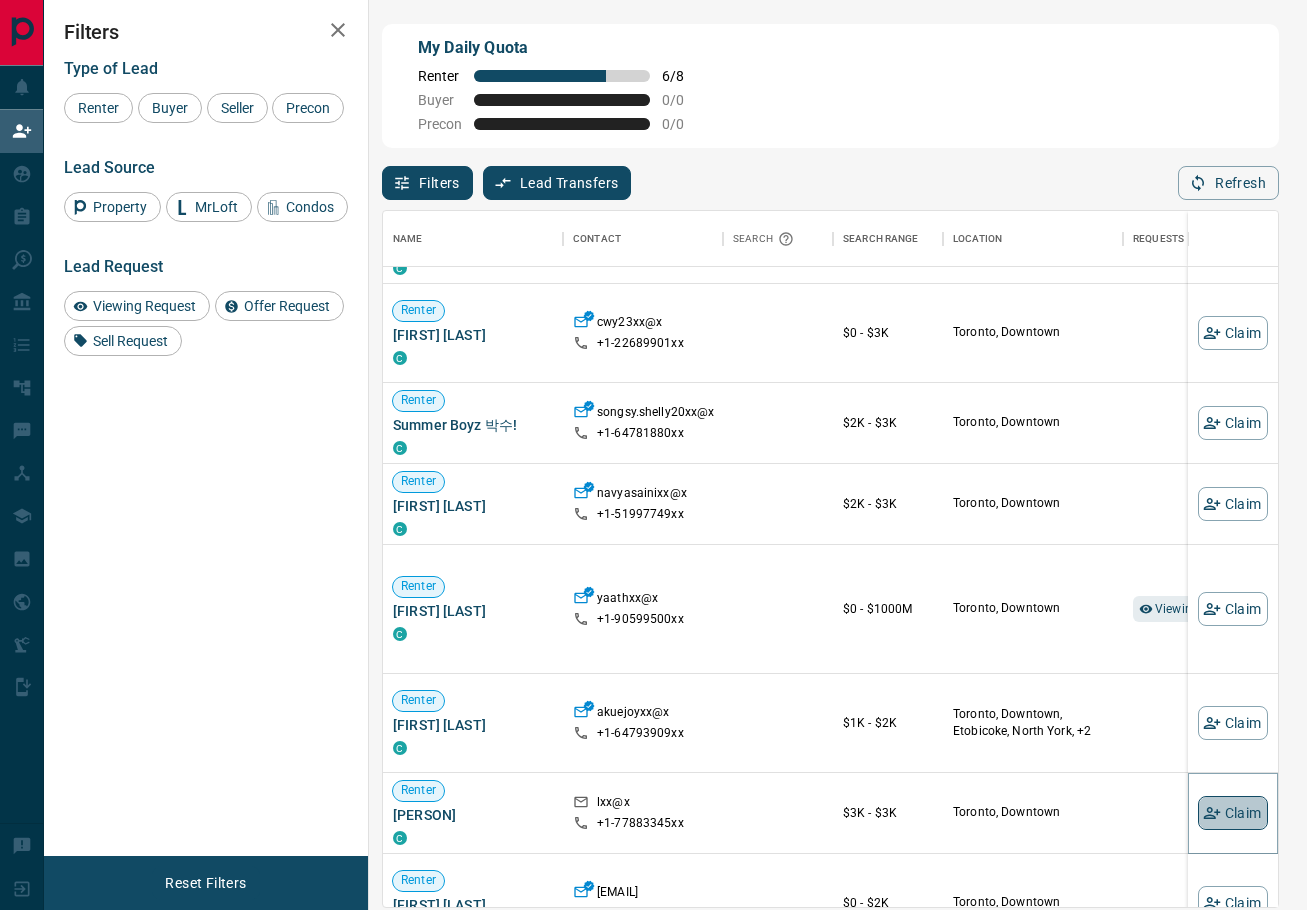 click on "Claim" at bounding box center (1233, 813) 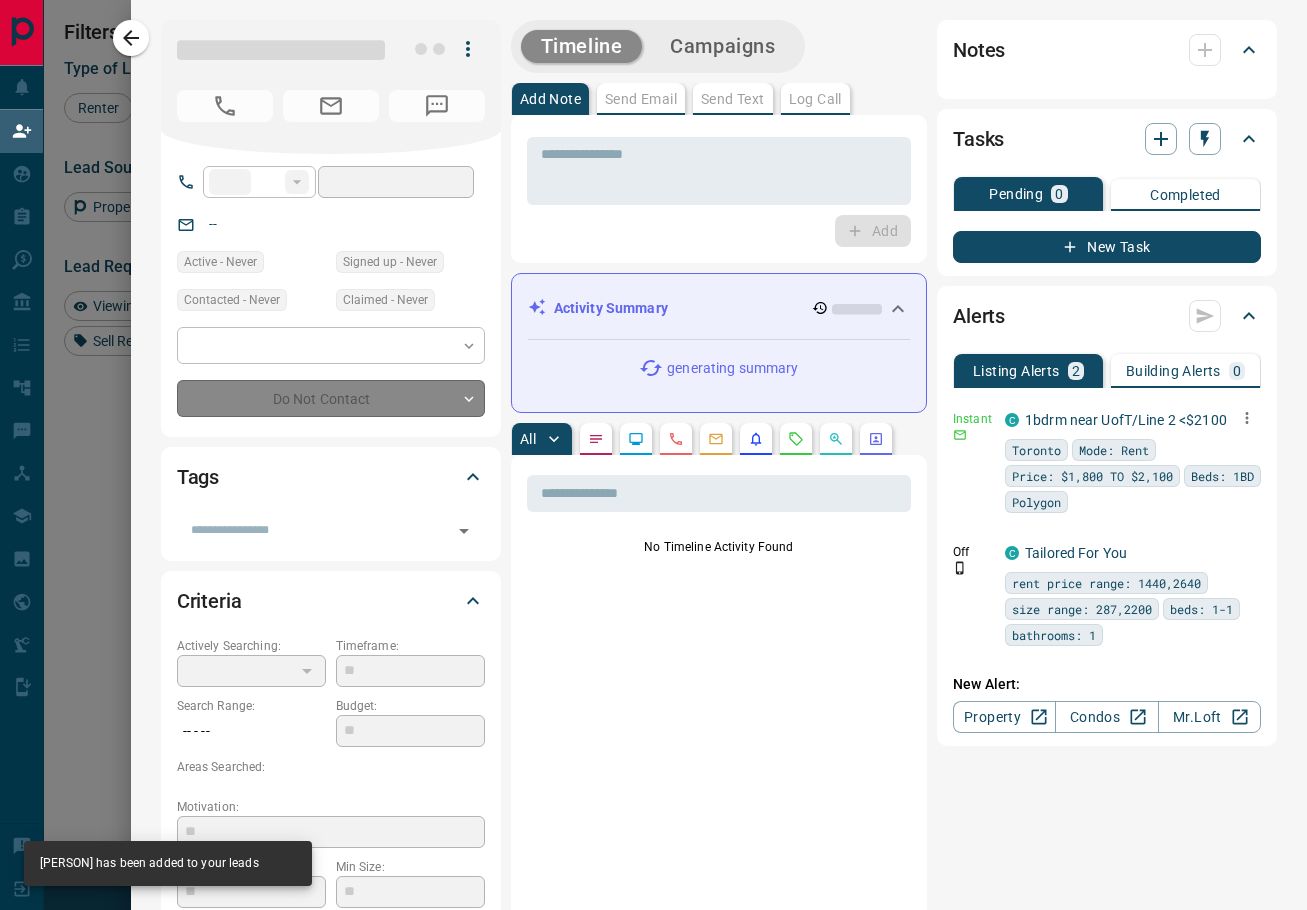 type on "**" 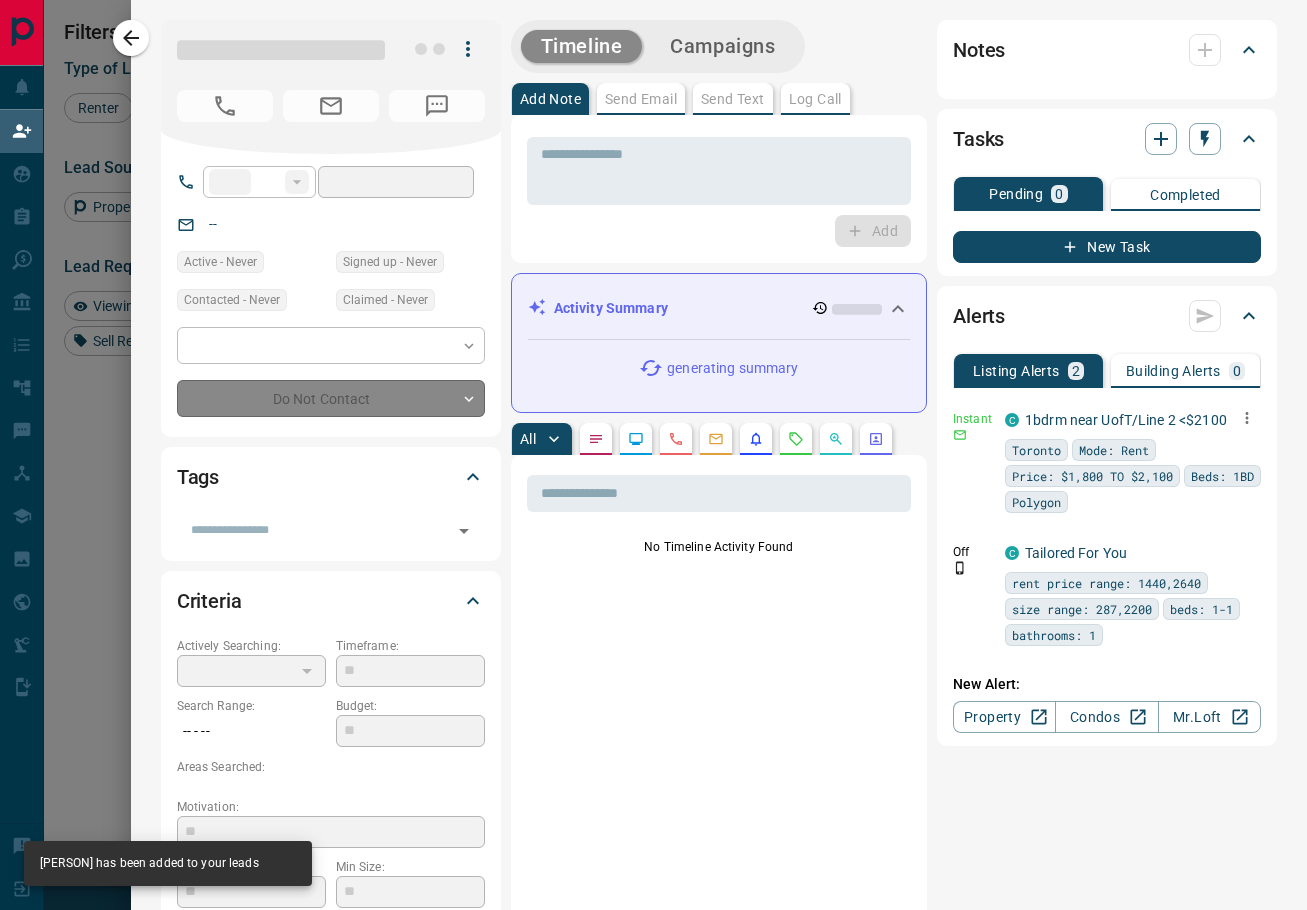 type on "**********" 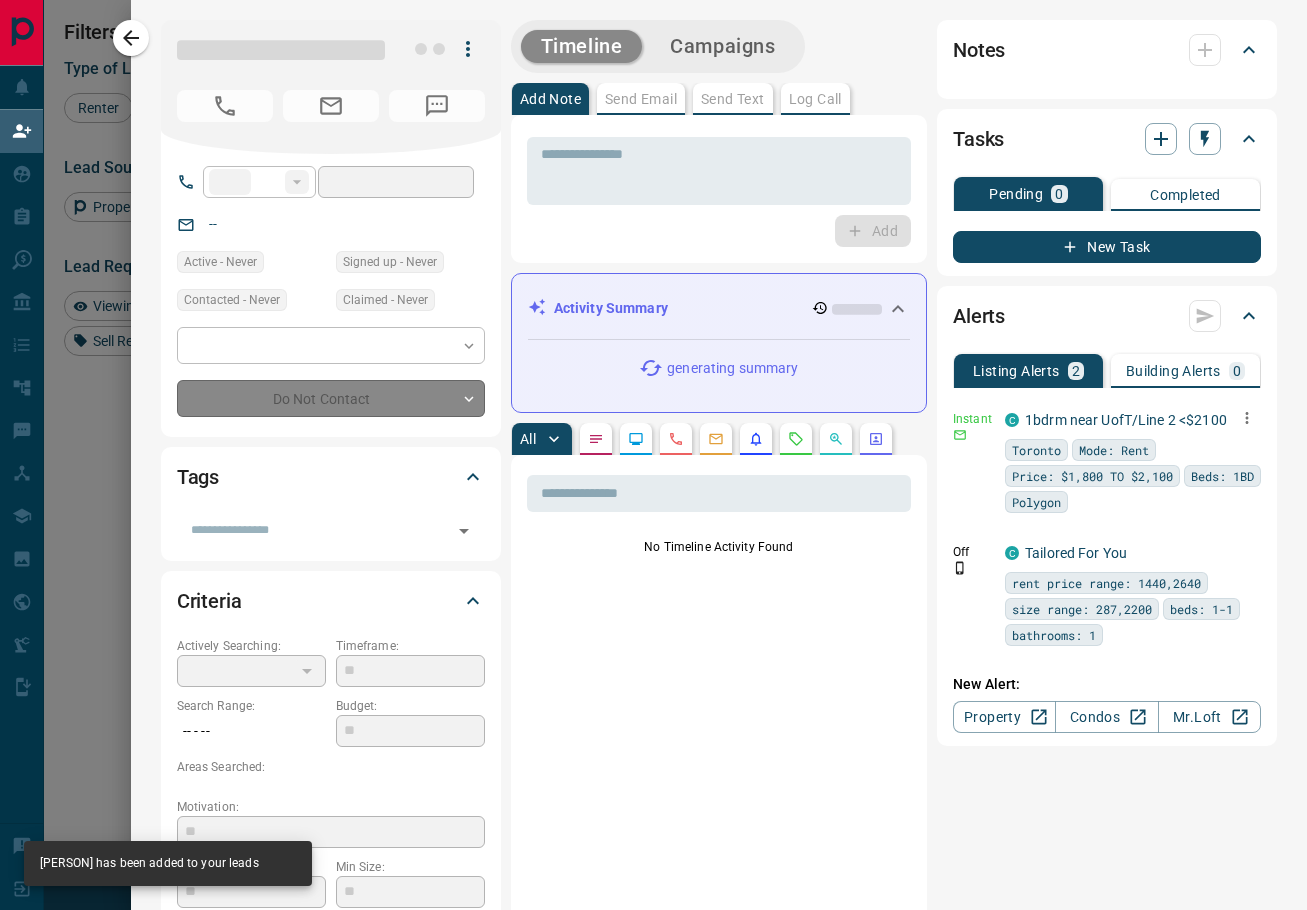 type on "**********" 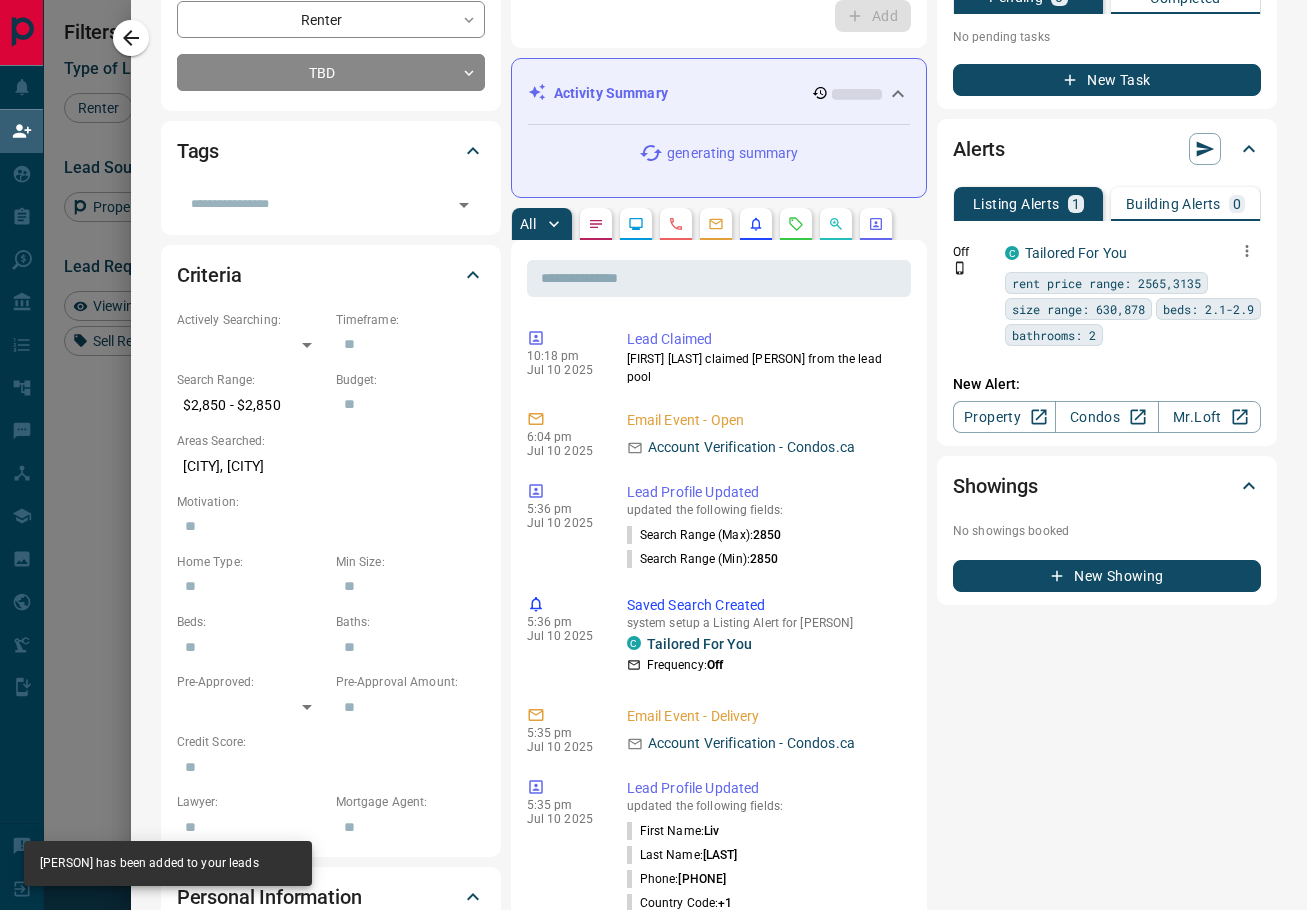 scroll, scrollTop: 325, scrollLeft: 0, axis: vertical 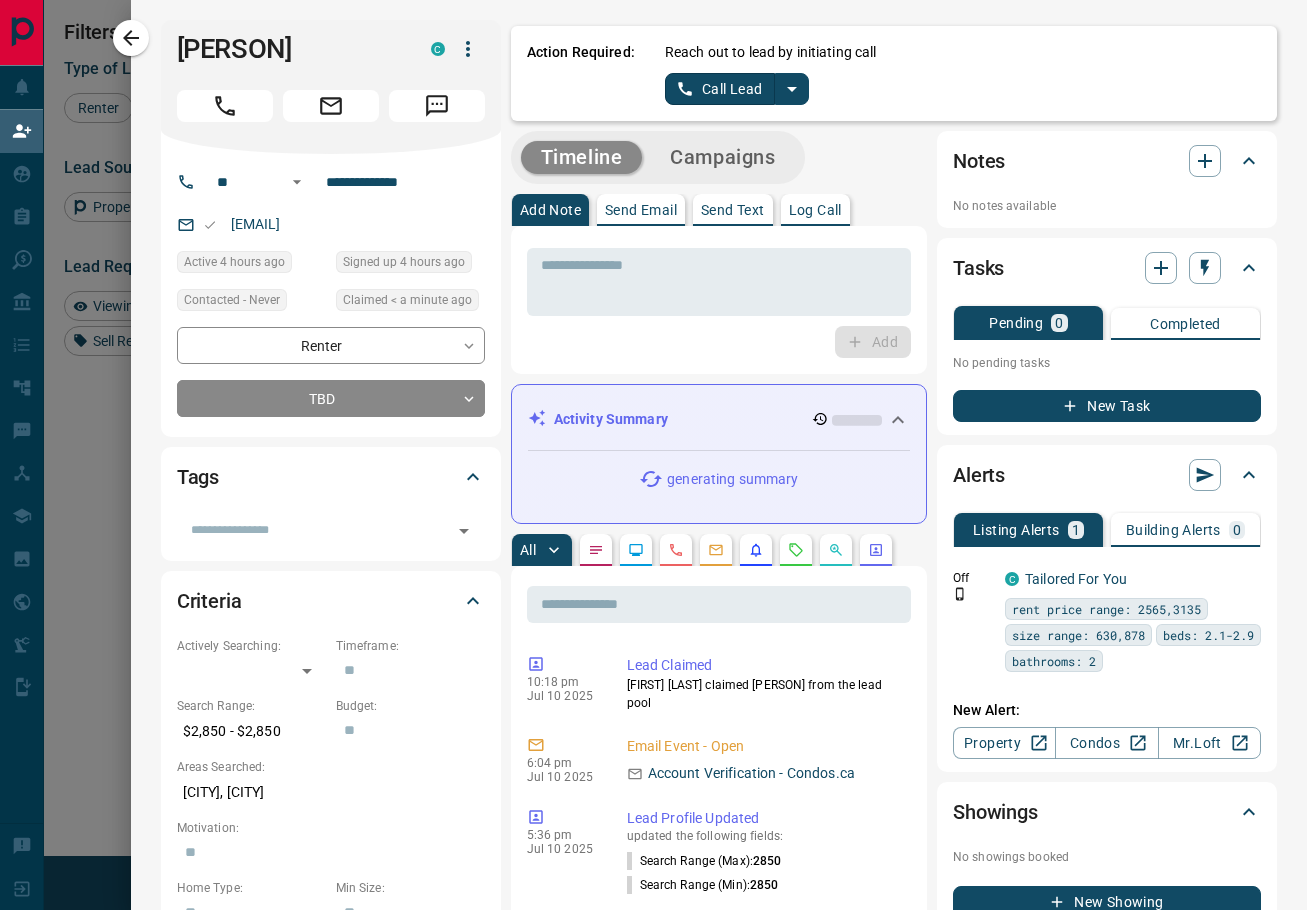 click 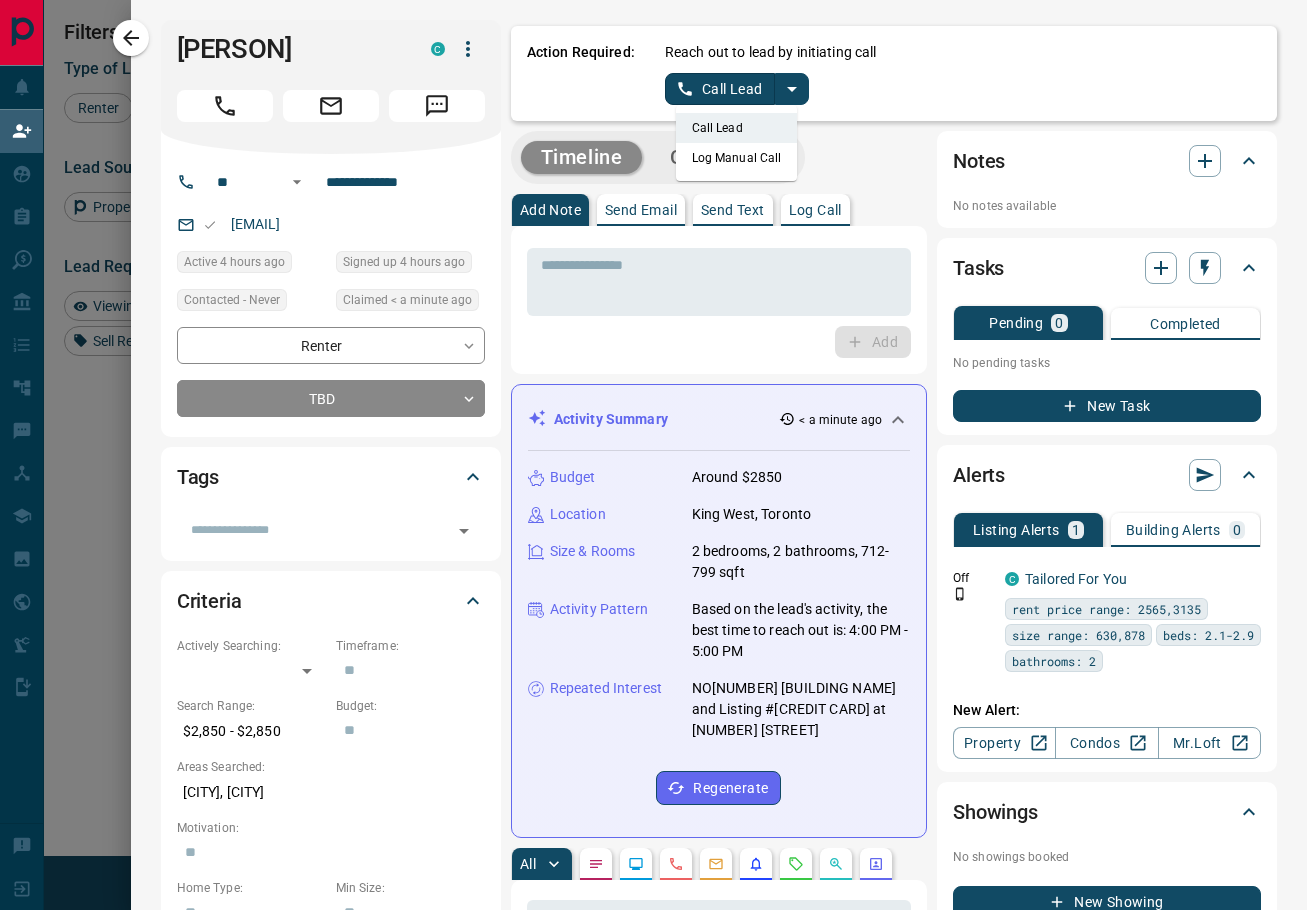 click on "Log Manual Call" at bounding box center [737, 158] 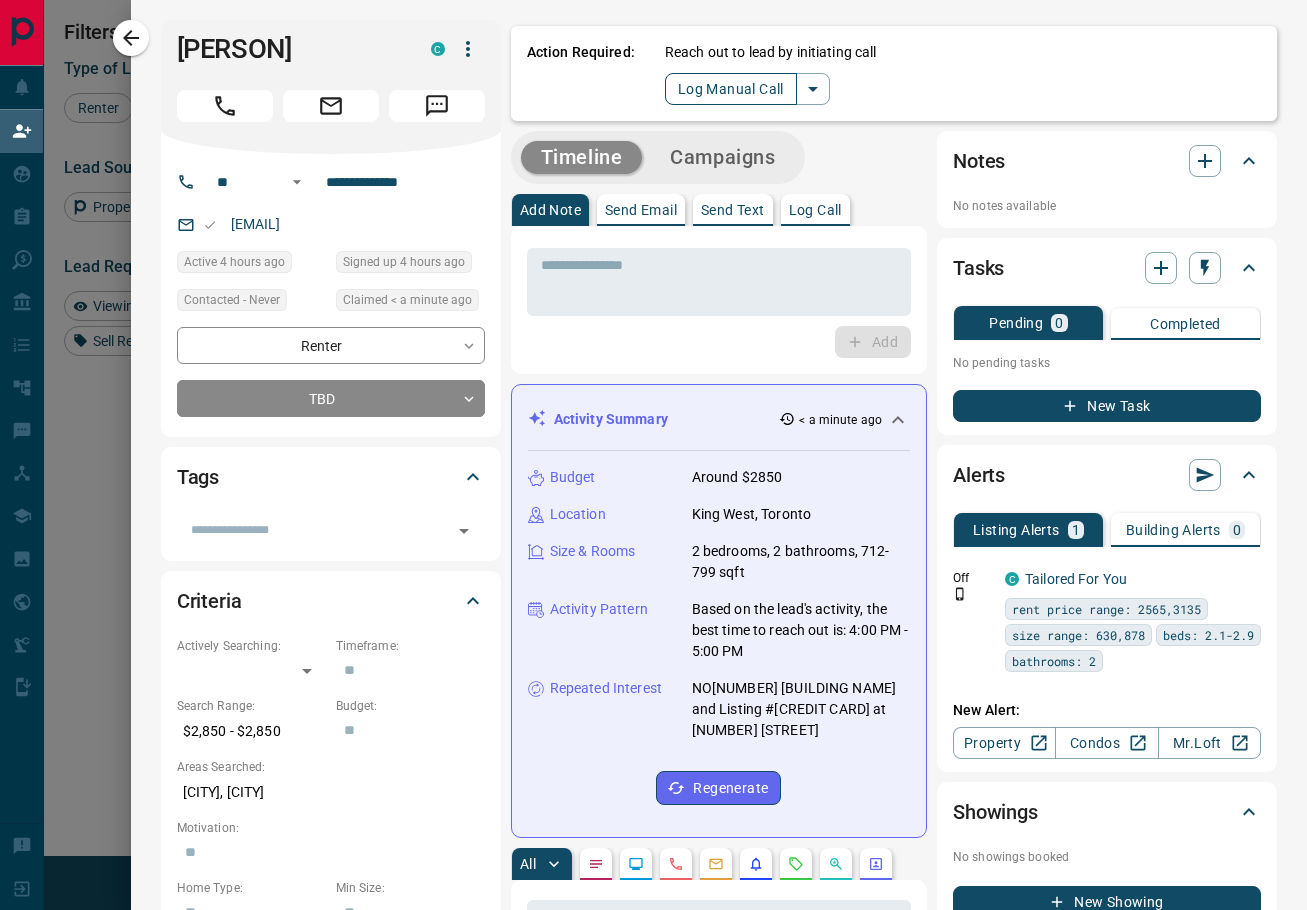 click on "Log Manual Call" at bounding box center (731, 89) 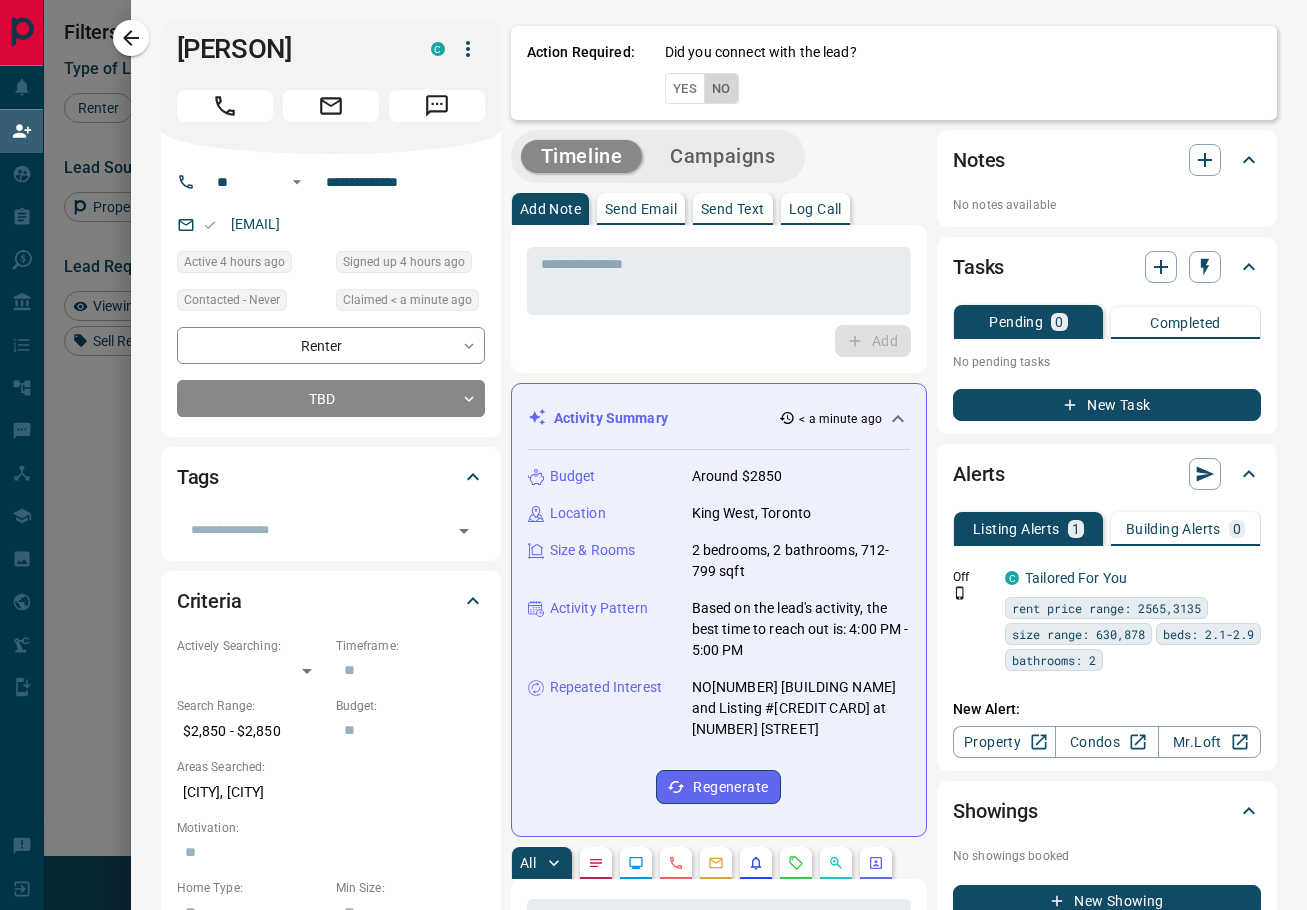 click on "No" at bounding box center (721, 88) 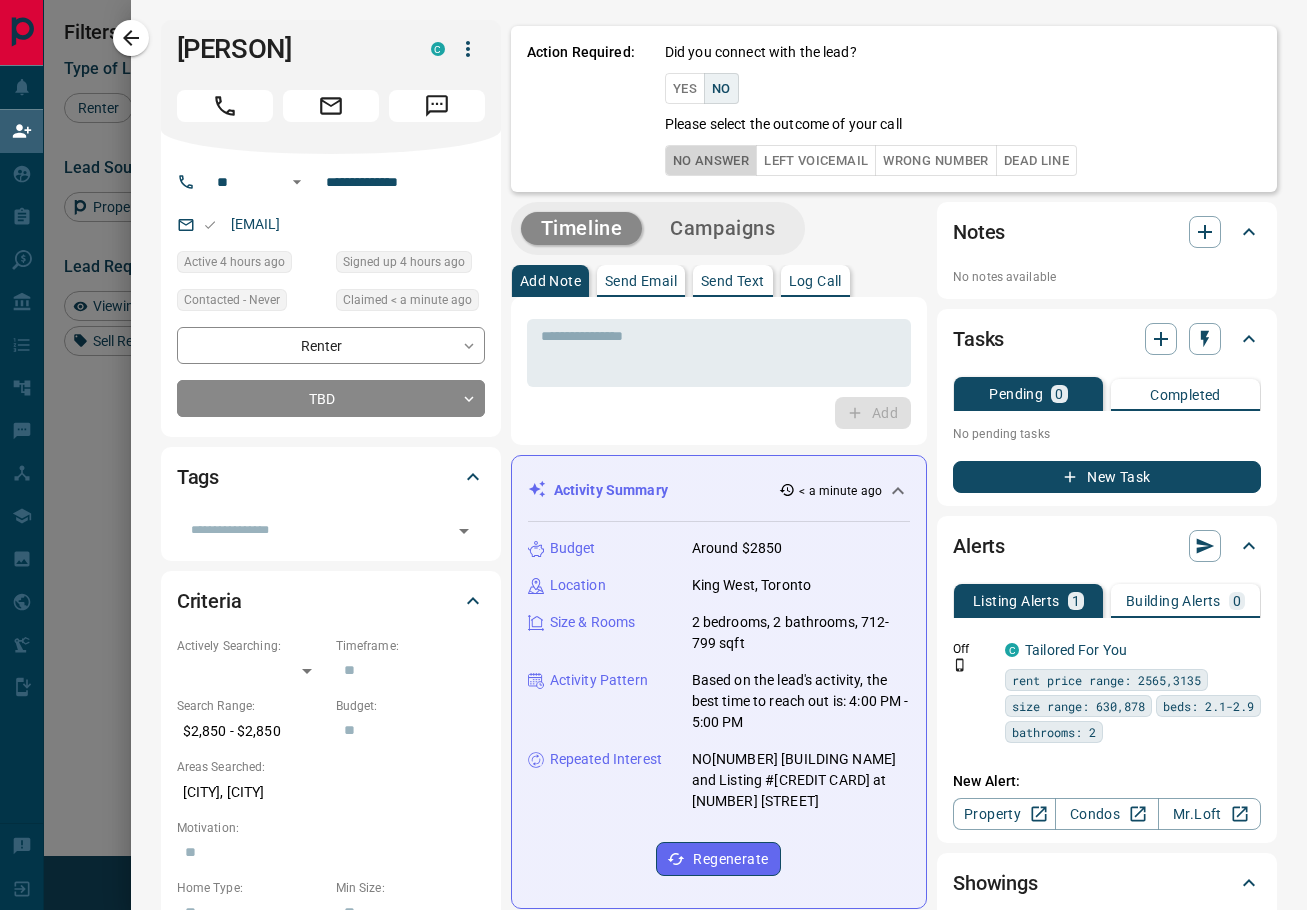 click on "No Answer" at bounding box center (711, 160) 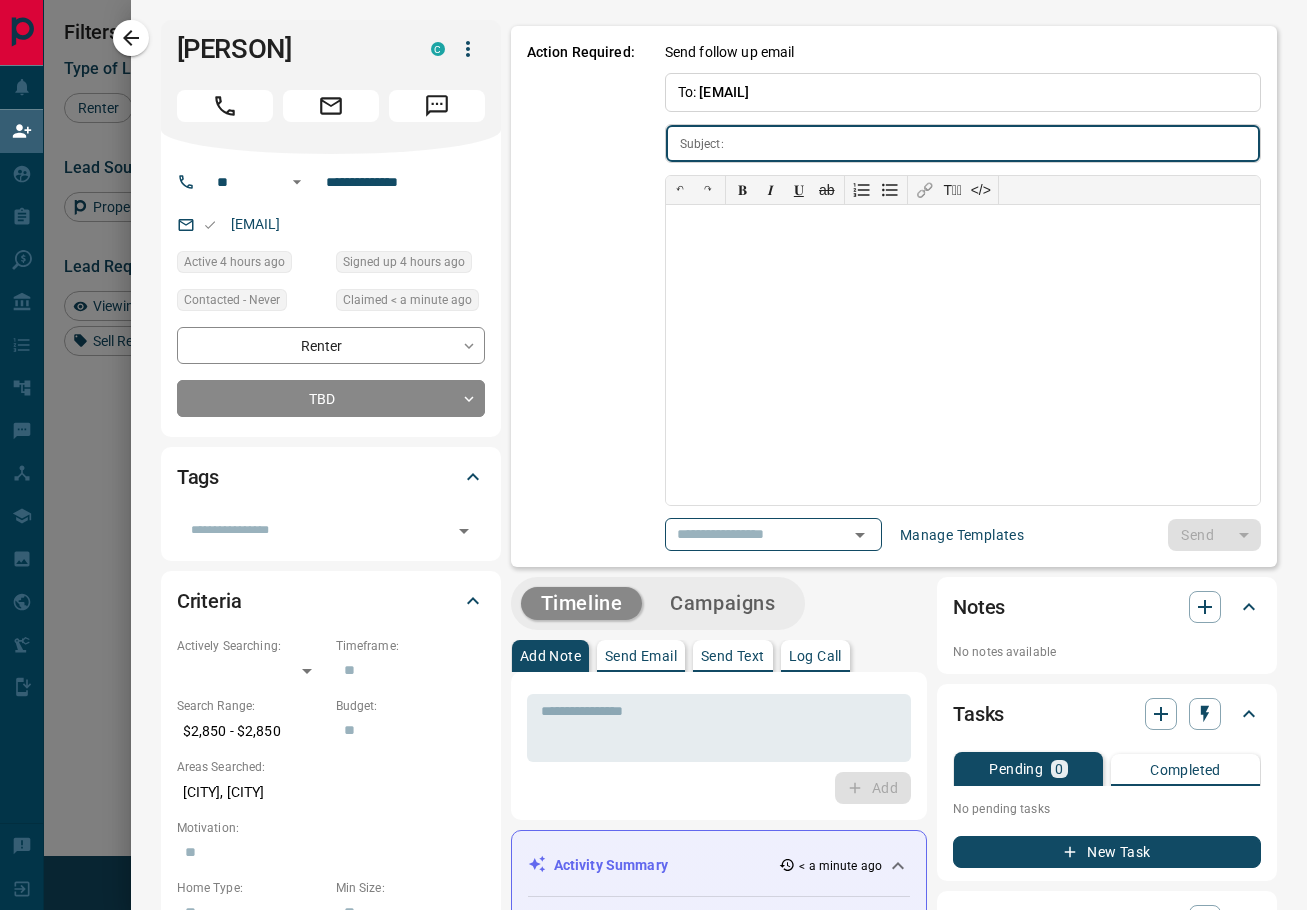 type on "**********" 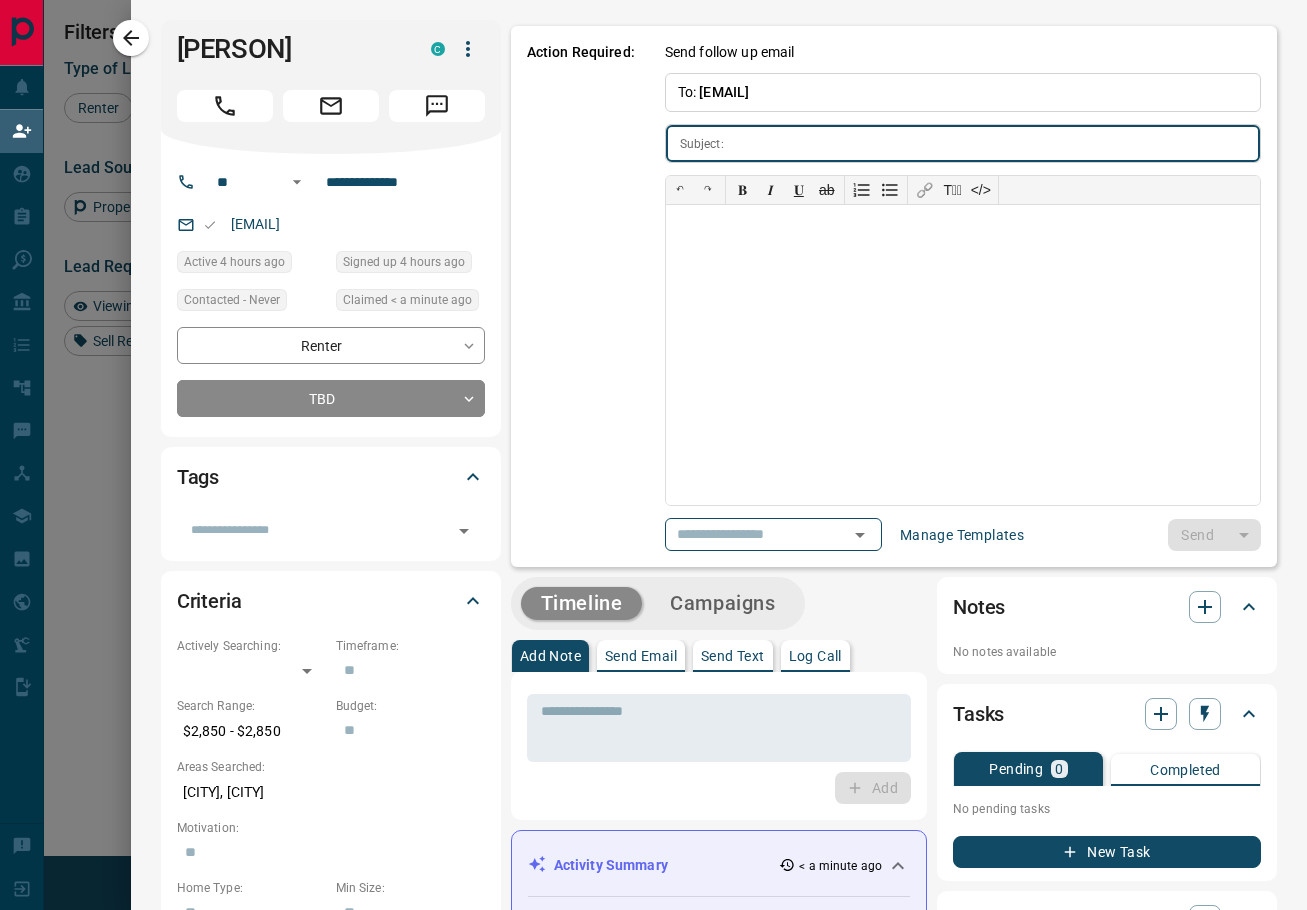 type on "**********" 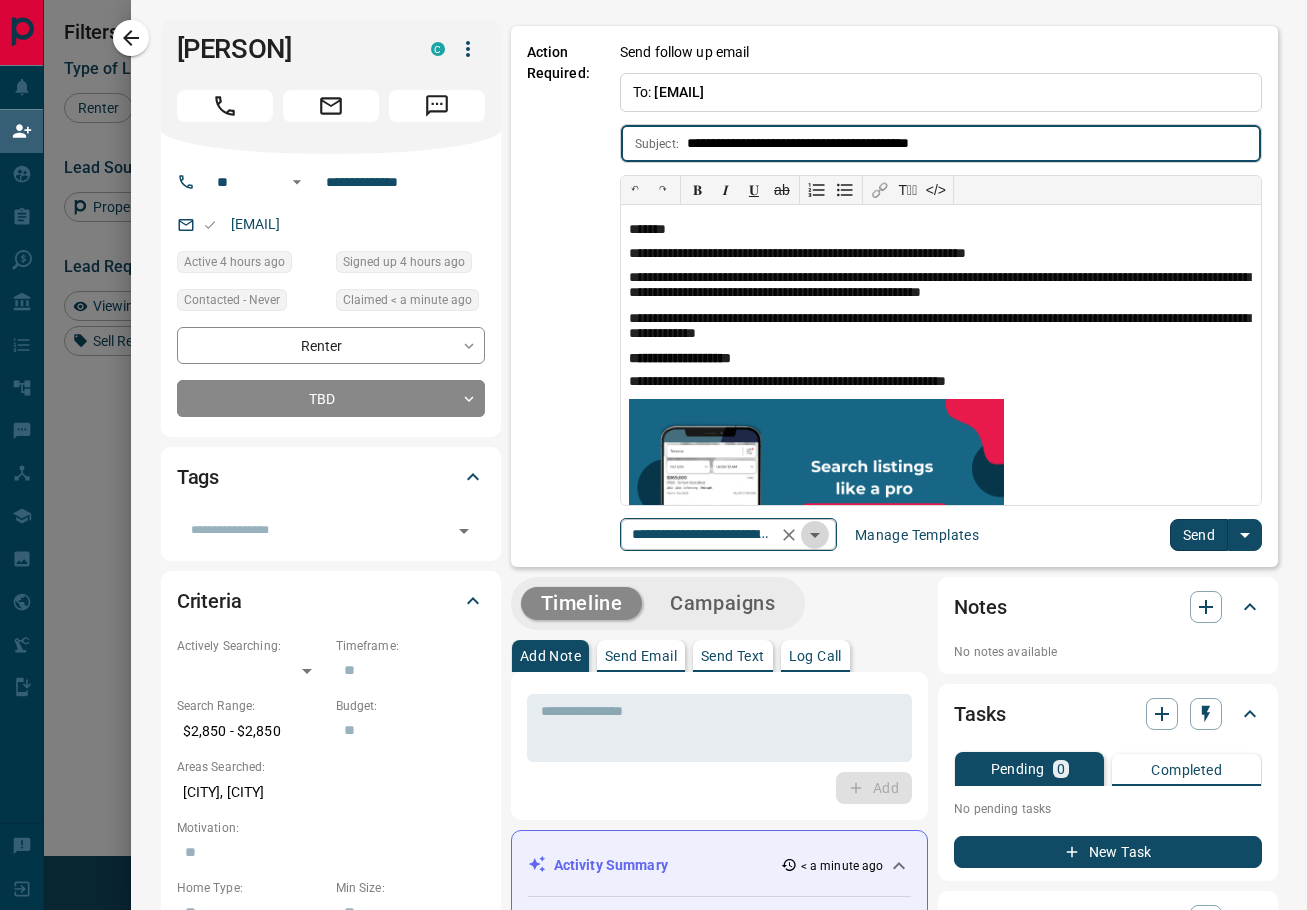 click 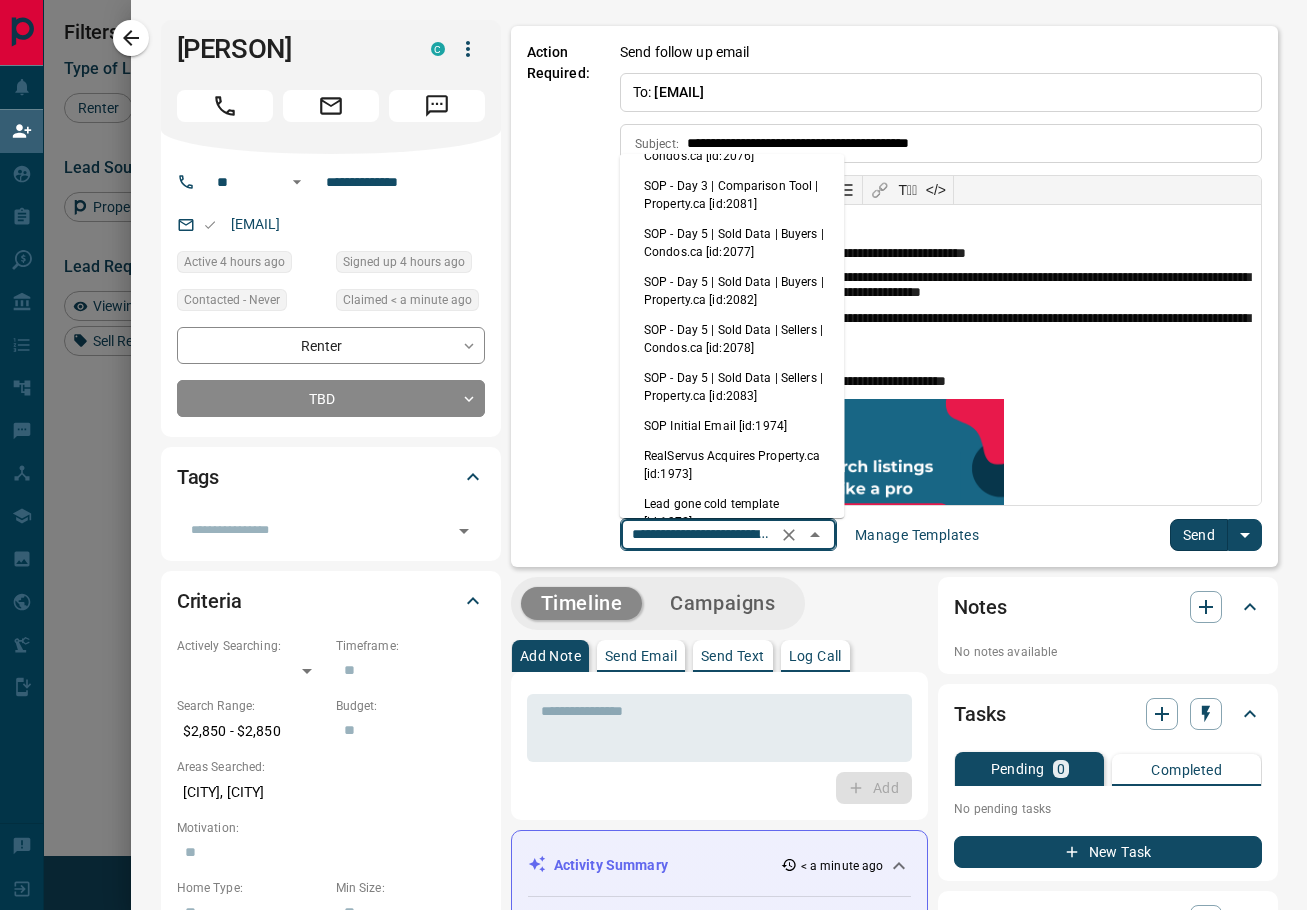 scroll, scrollTop: 346, scrollLeft: 0, axis: vertical 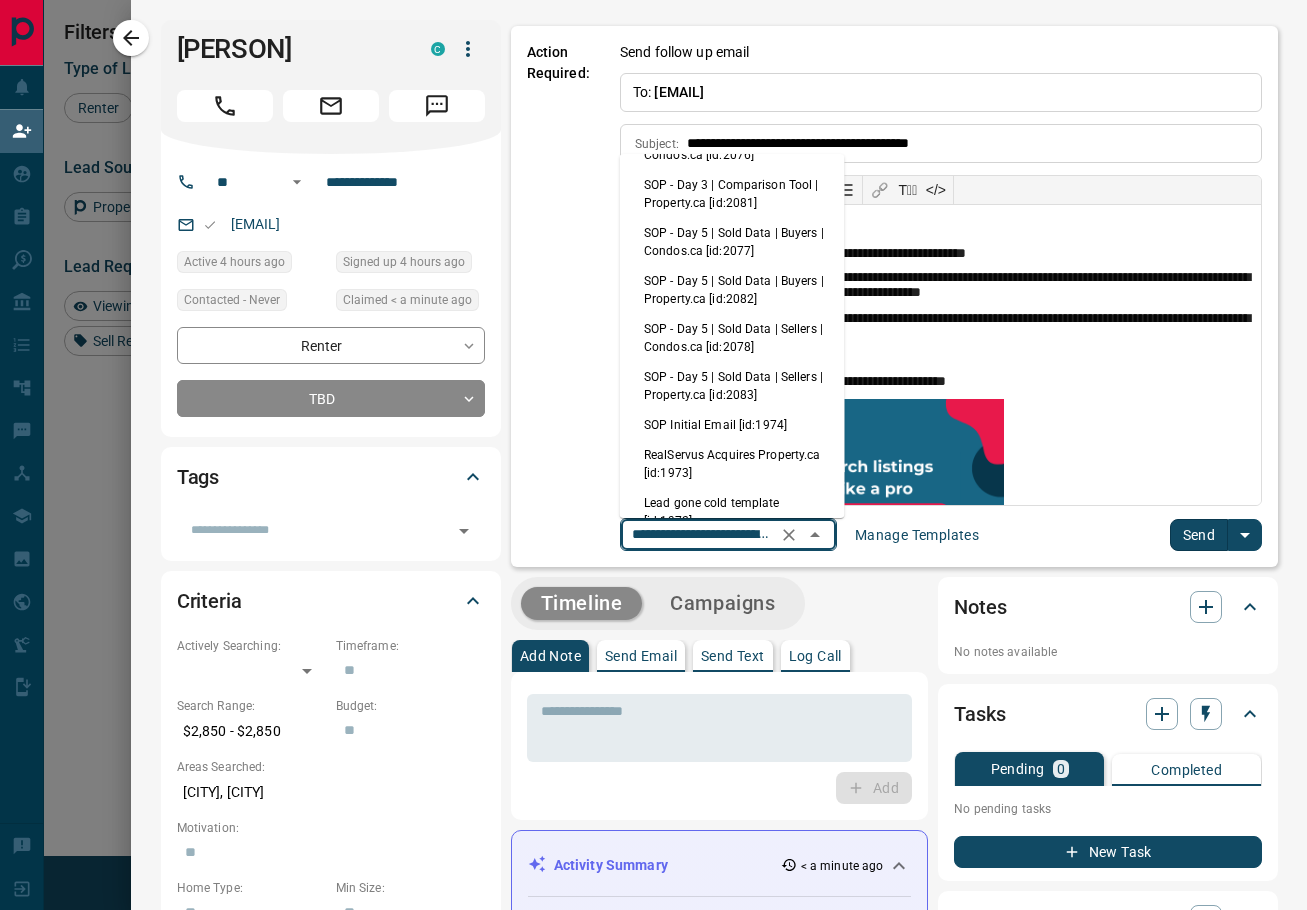 click on "SOP Initial Email [id:1974]" at bounding box center (732, 425) 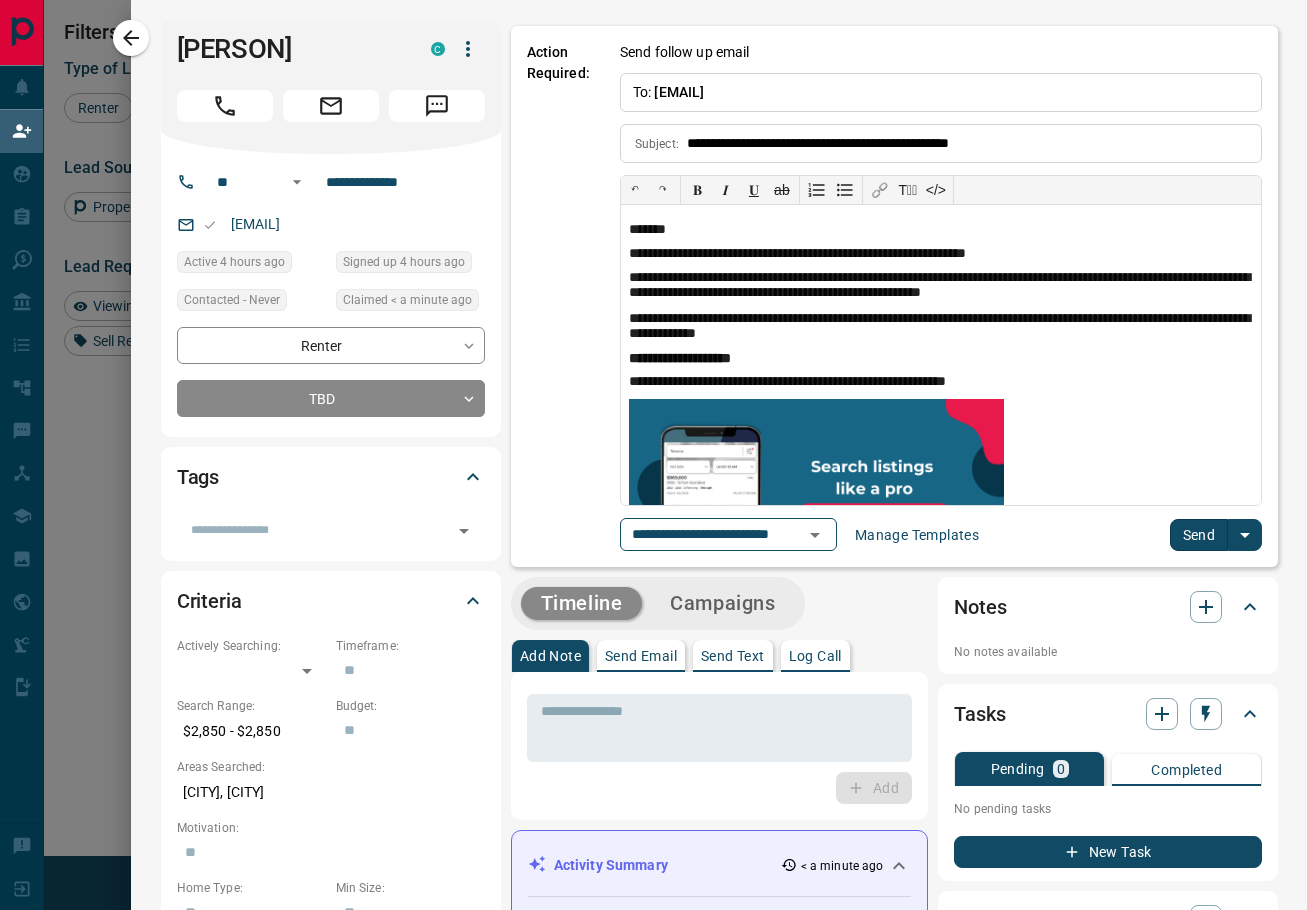 click on "Send" at bounding box center [1199, 535] 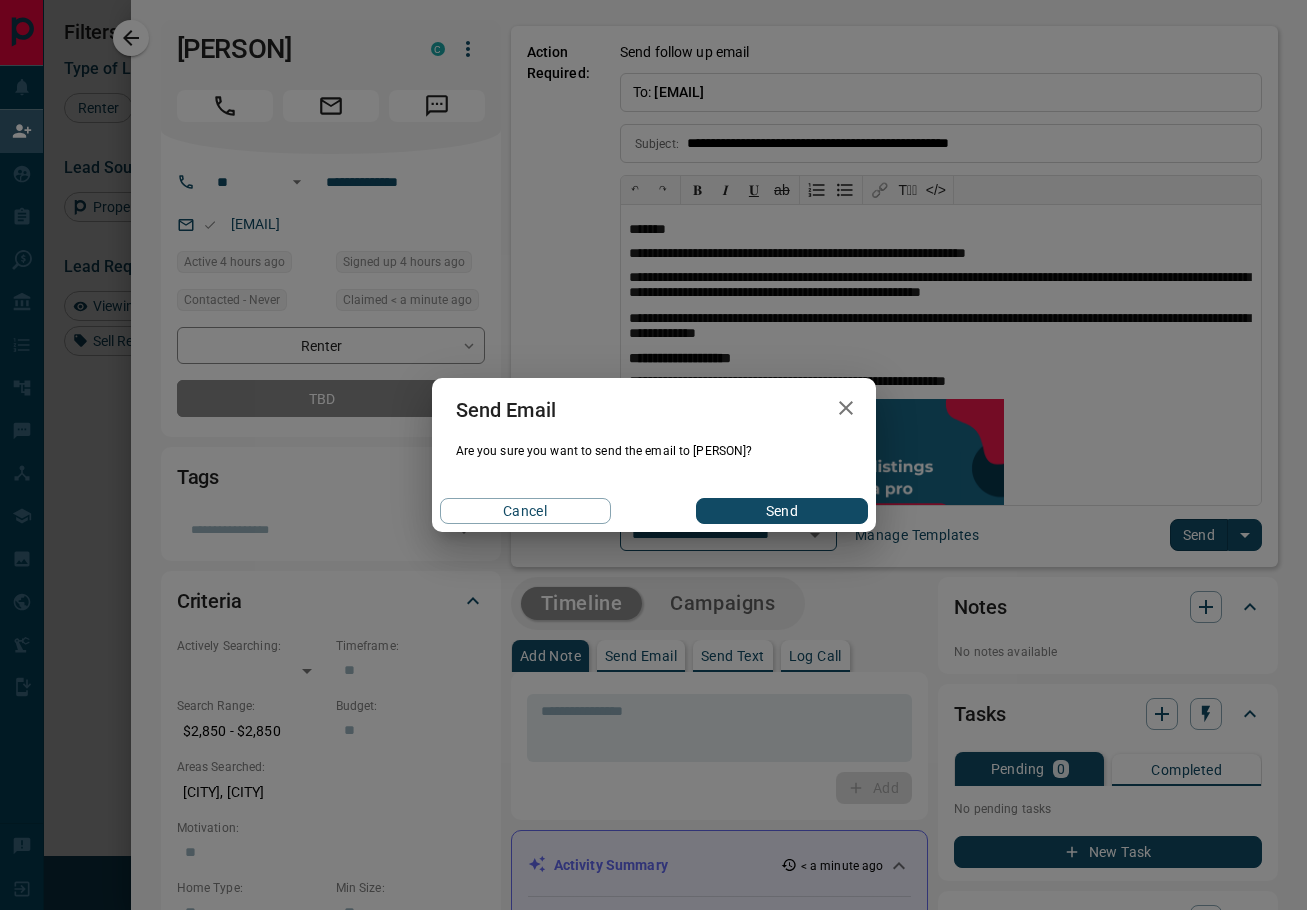 click on "Send" at bounding box center [781, 511] 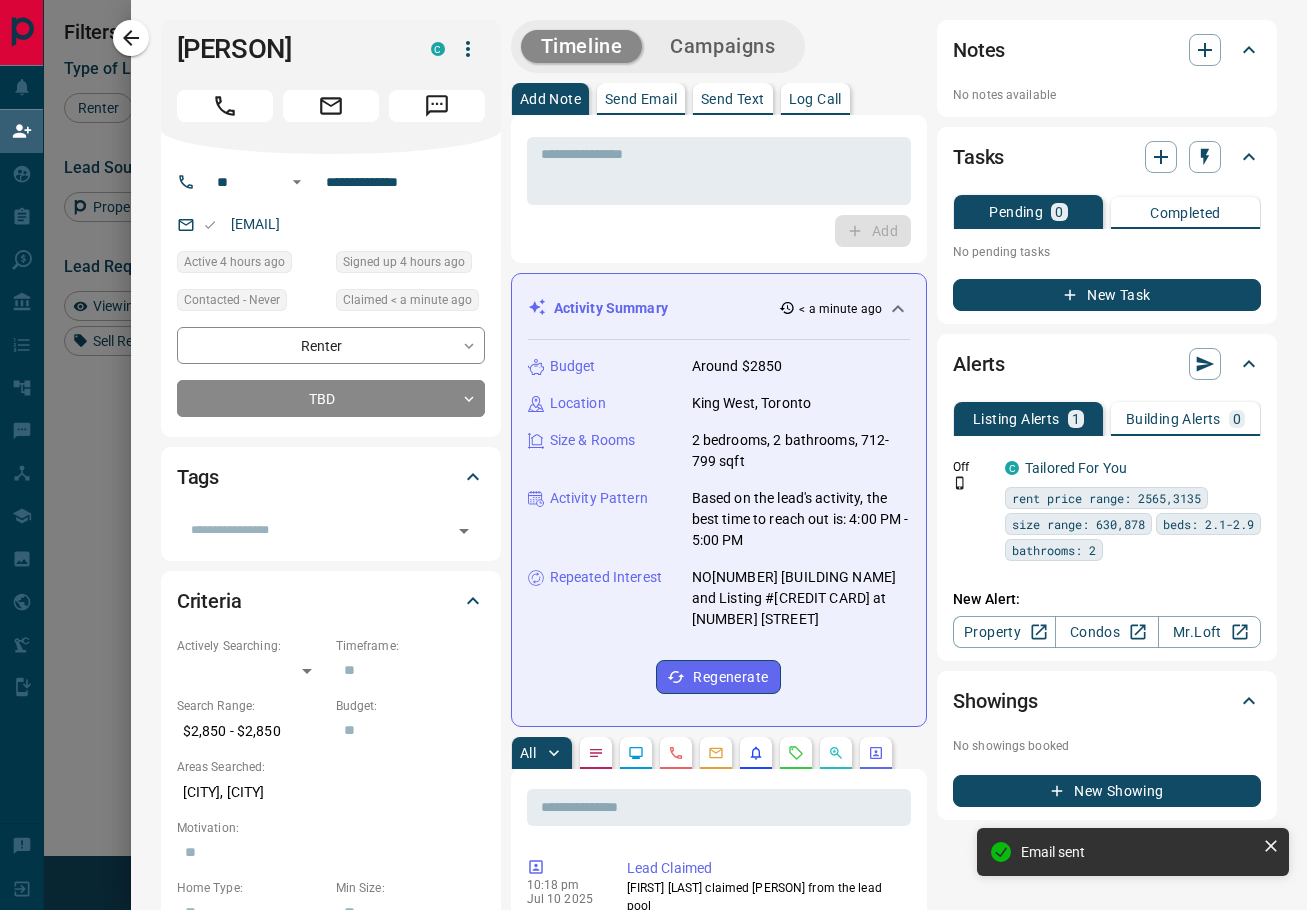 click on "Campaigns" at bounding box center [722, 46] 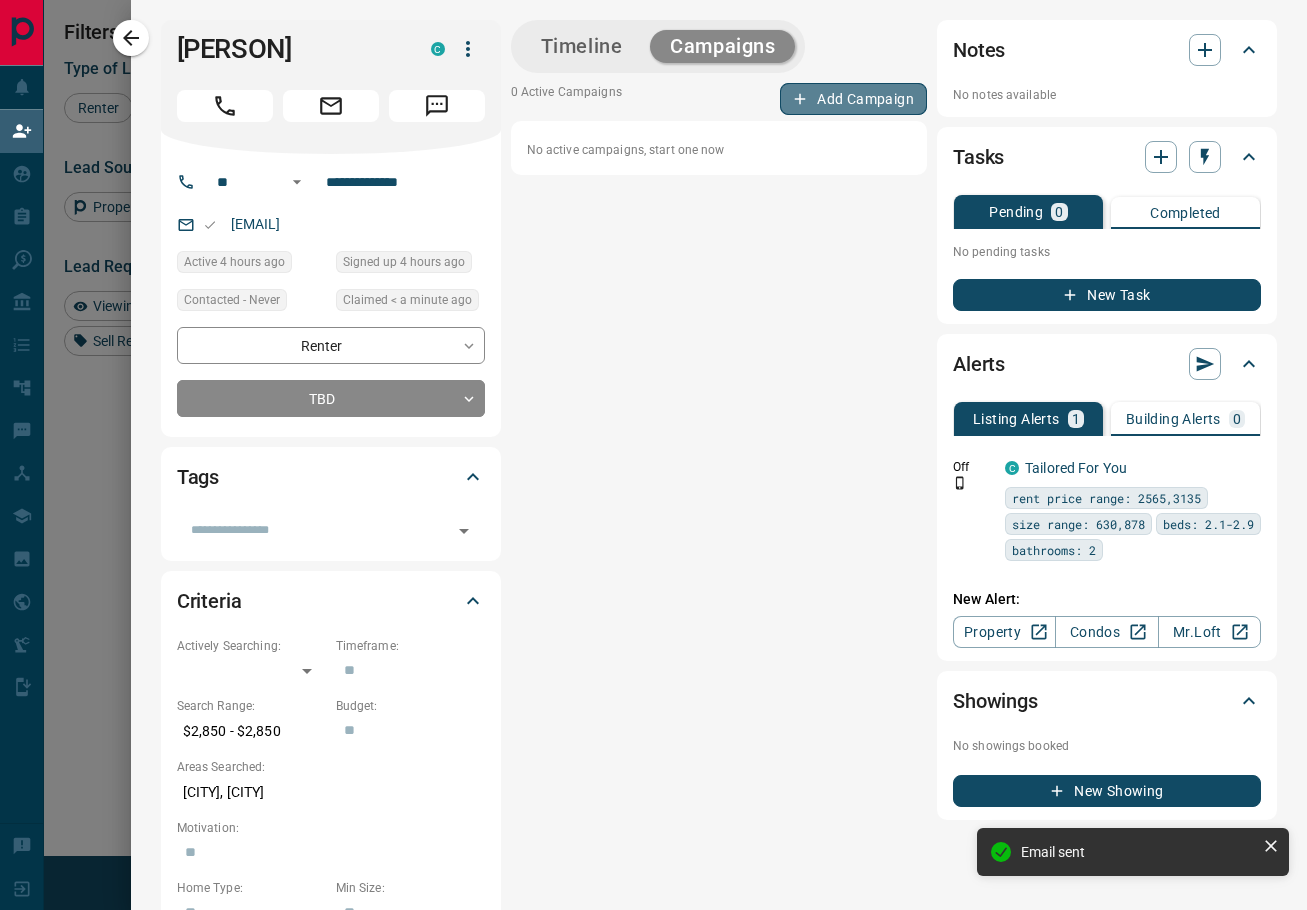 click on "Add Campaign" at bounding box center [853, 99] 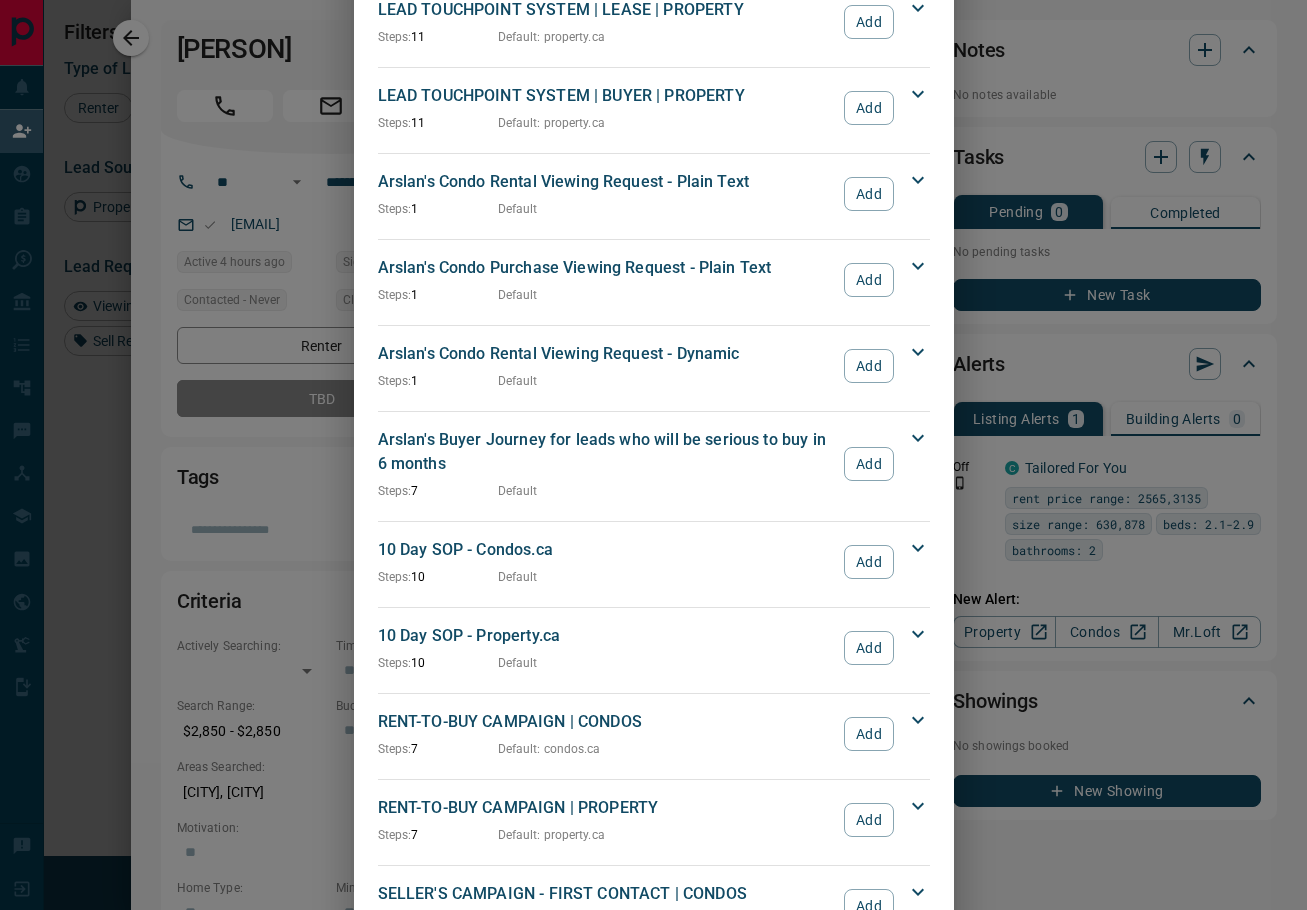 scroll, scrollTop: 902, scrollLeft: 0, axis: vertical 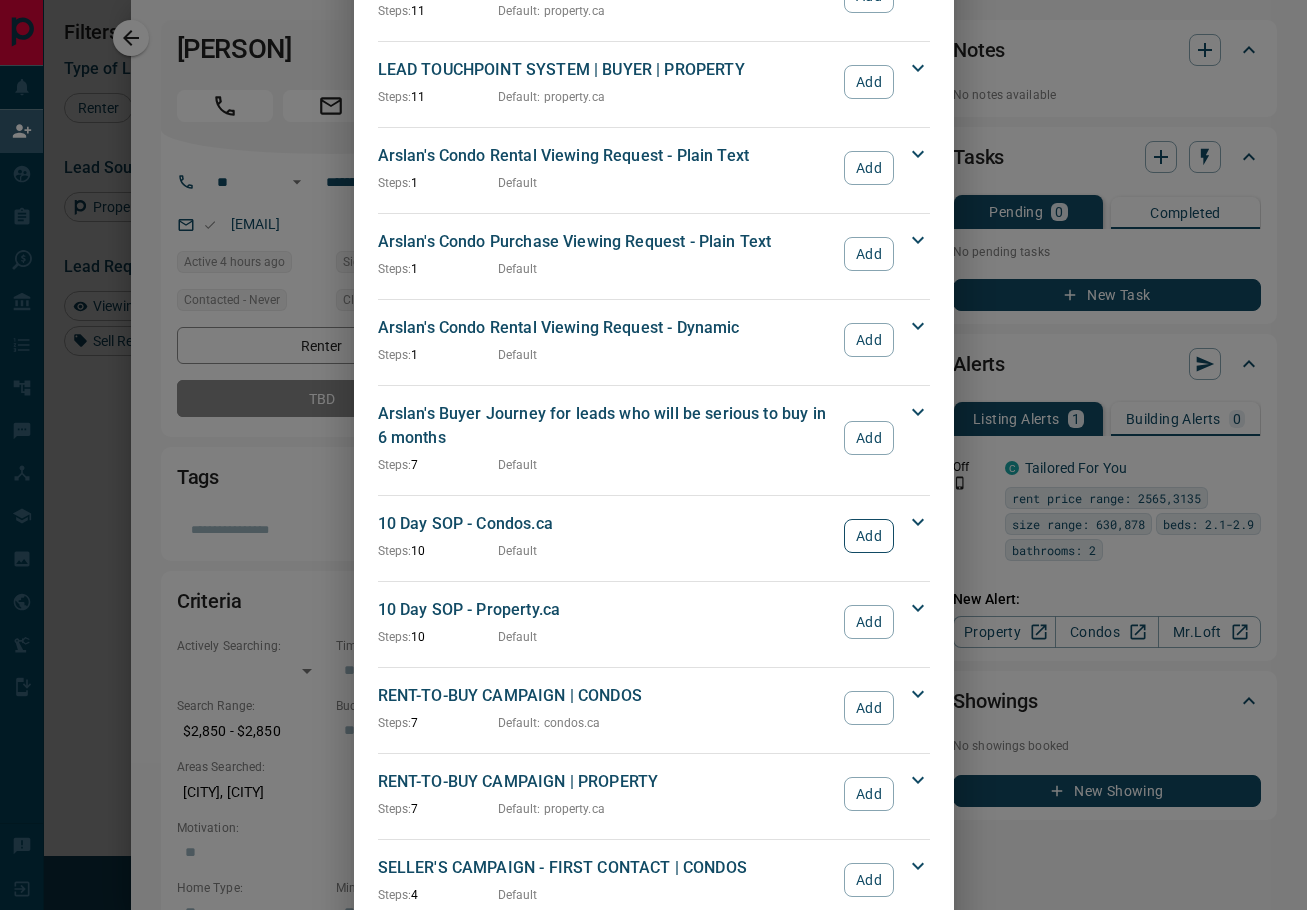 click on "Add" at bounding box center [868, 536] 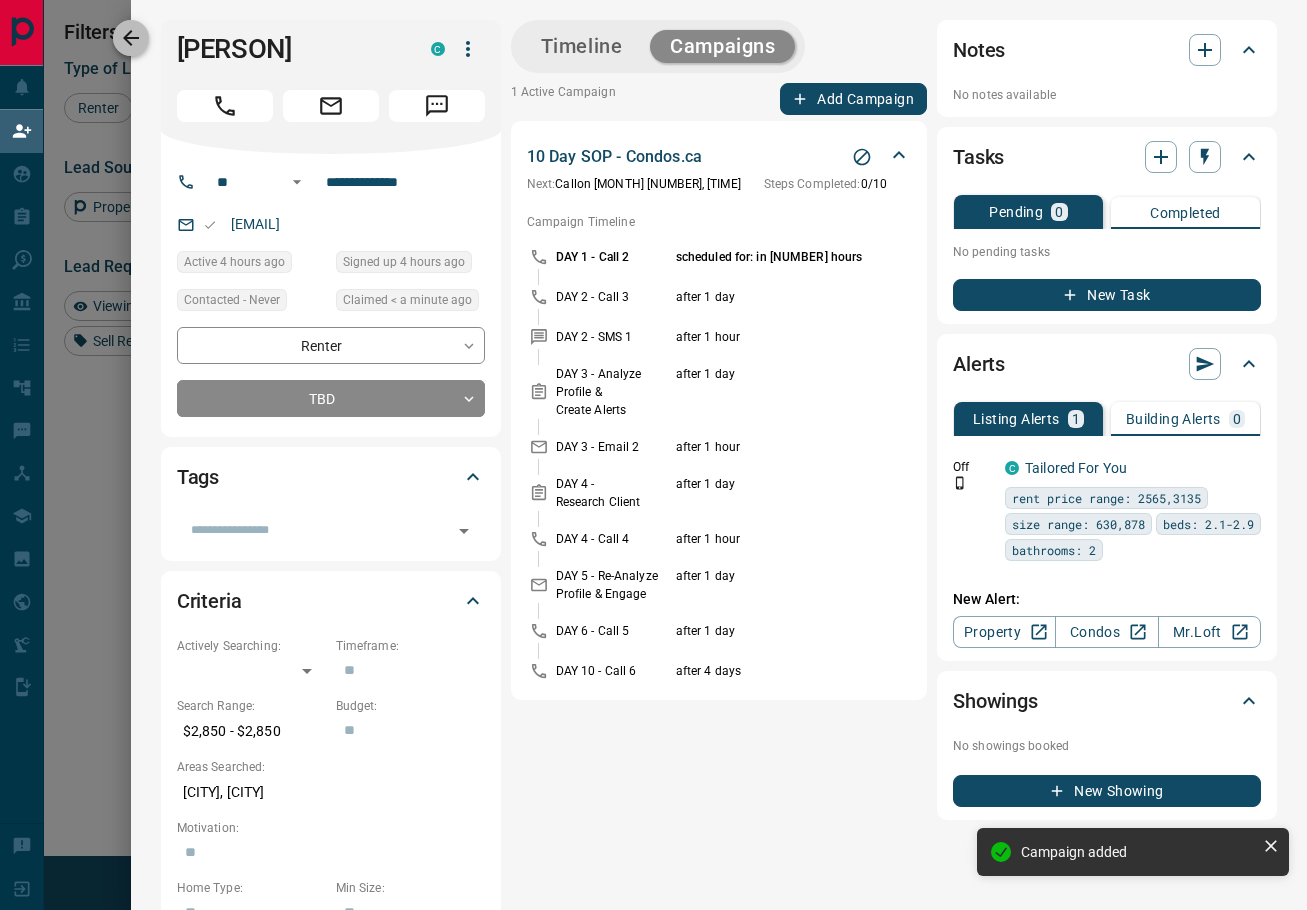 click 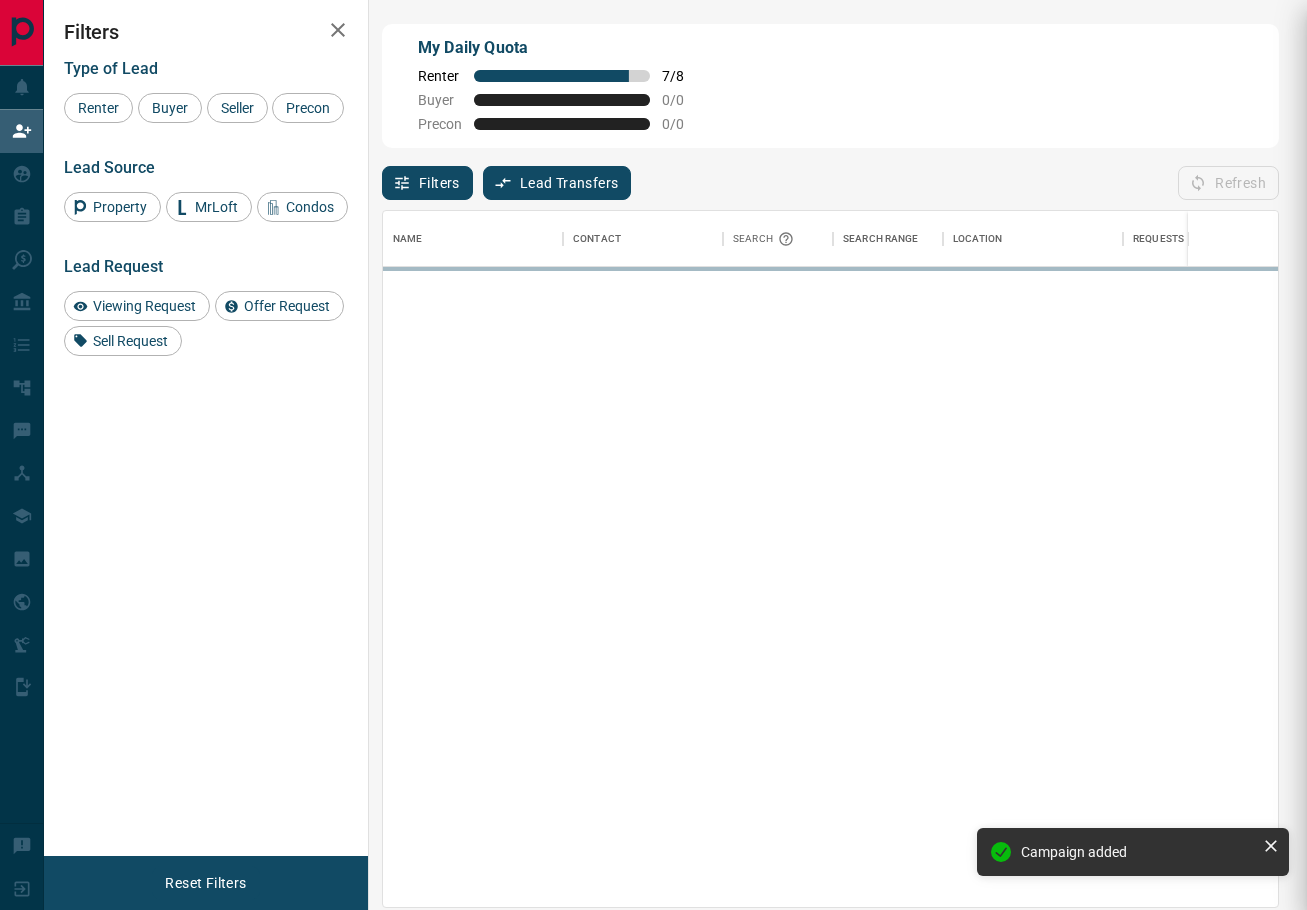 scroll, scrollTop: 1, scrollLeft: 1, axis: both 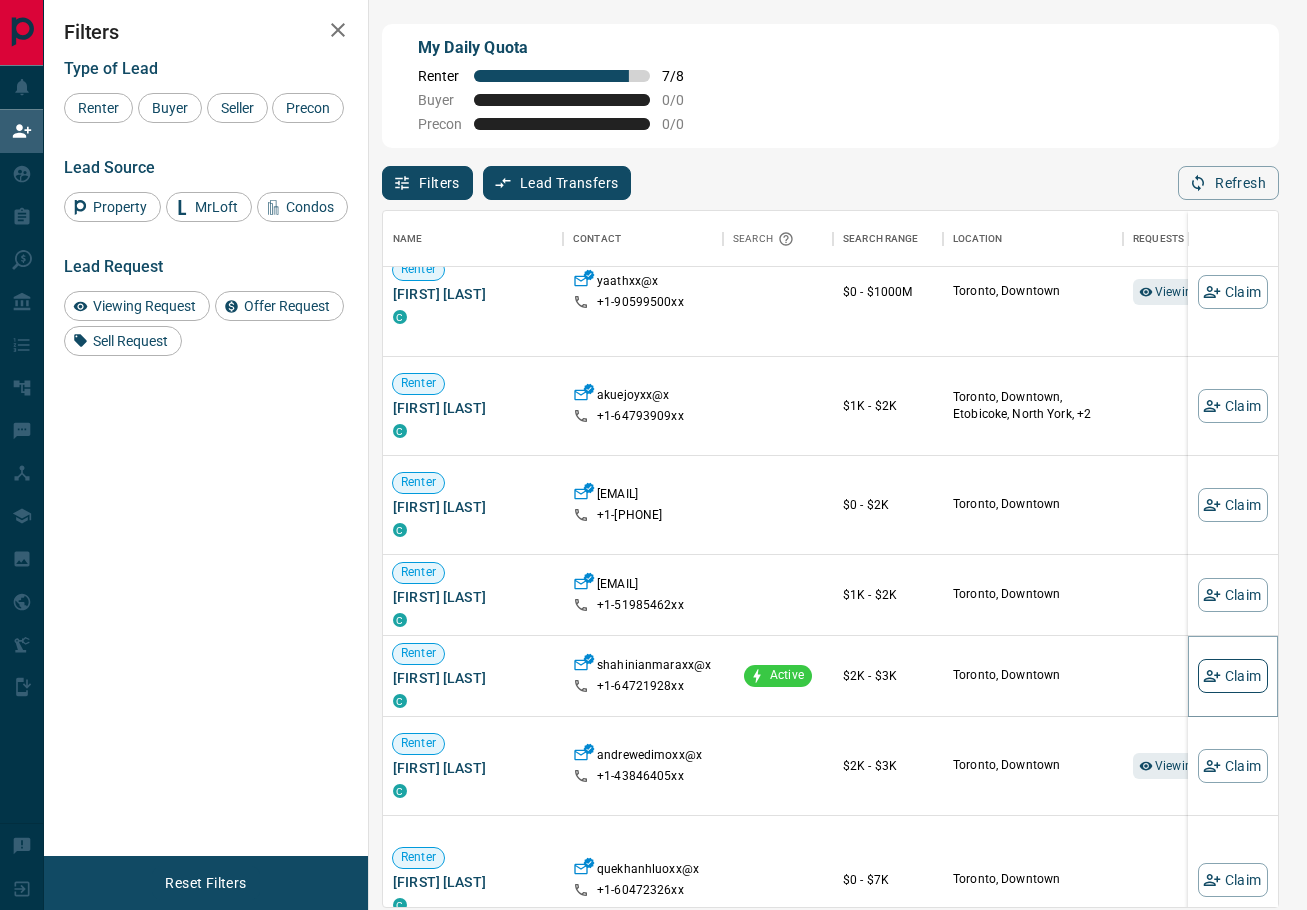 click on "Claim" at bounding box center (1233, 676) 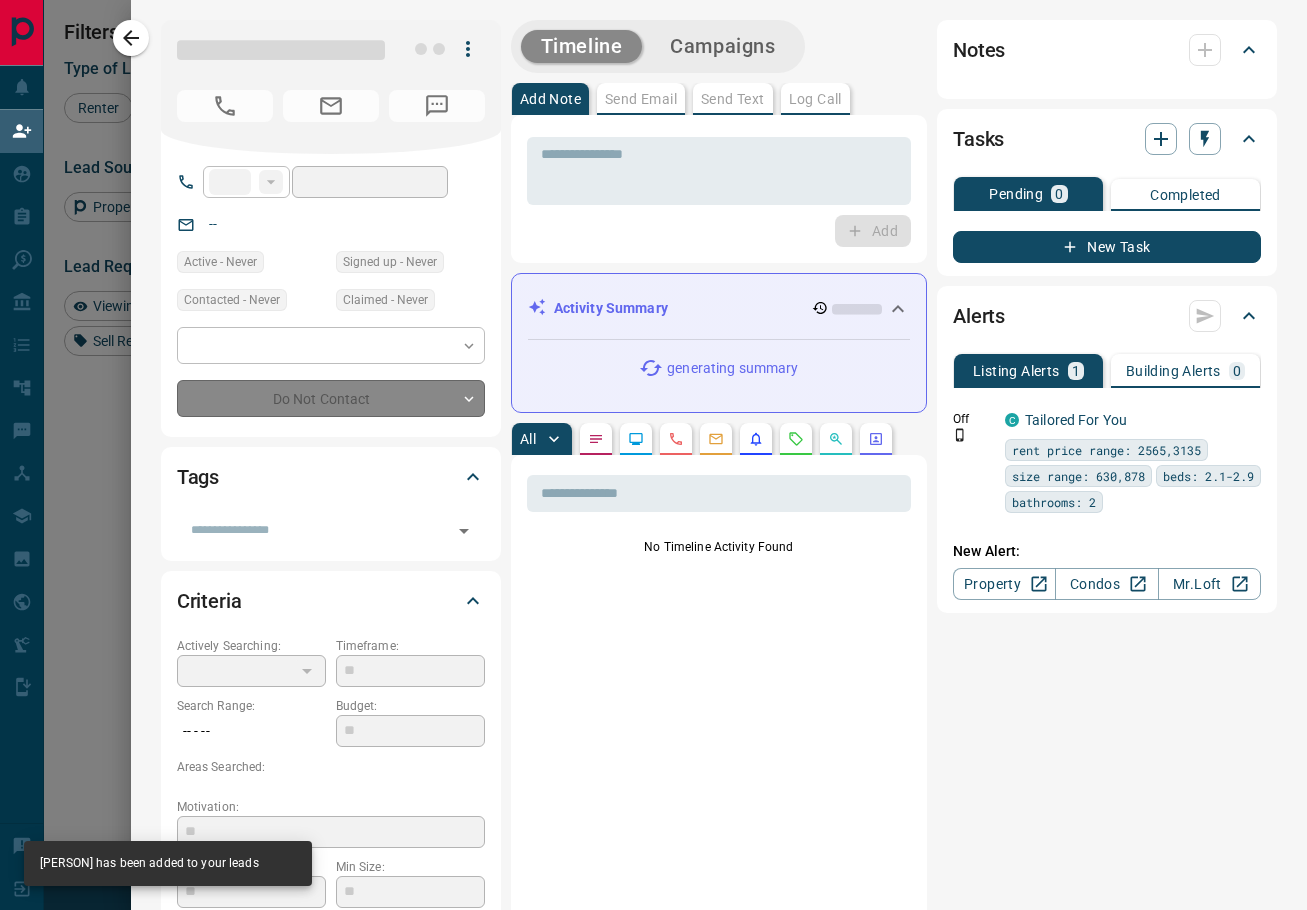type on "**" 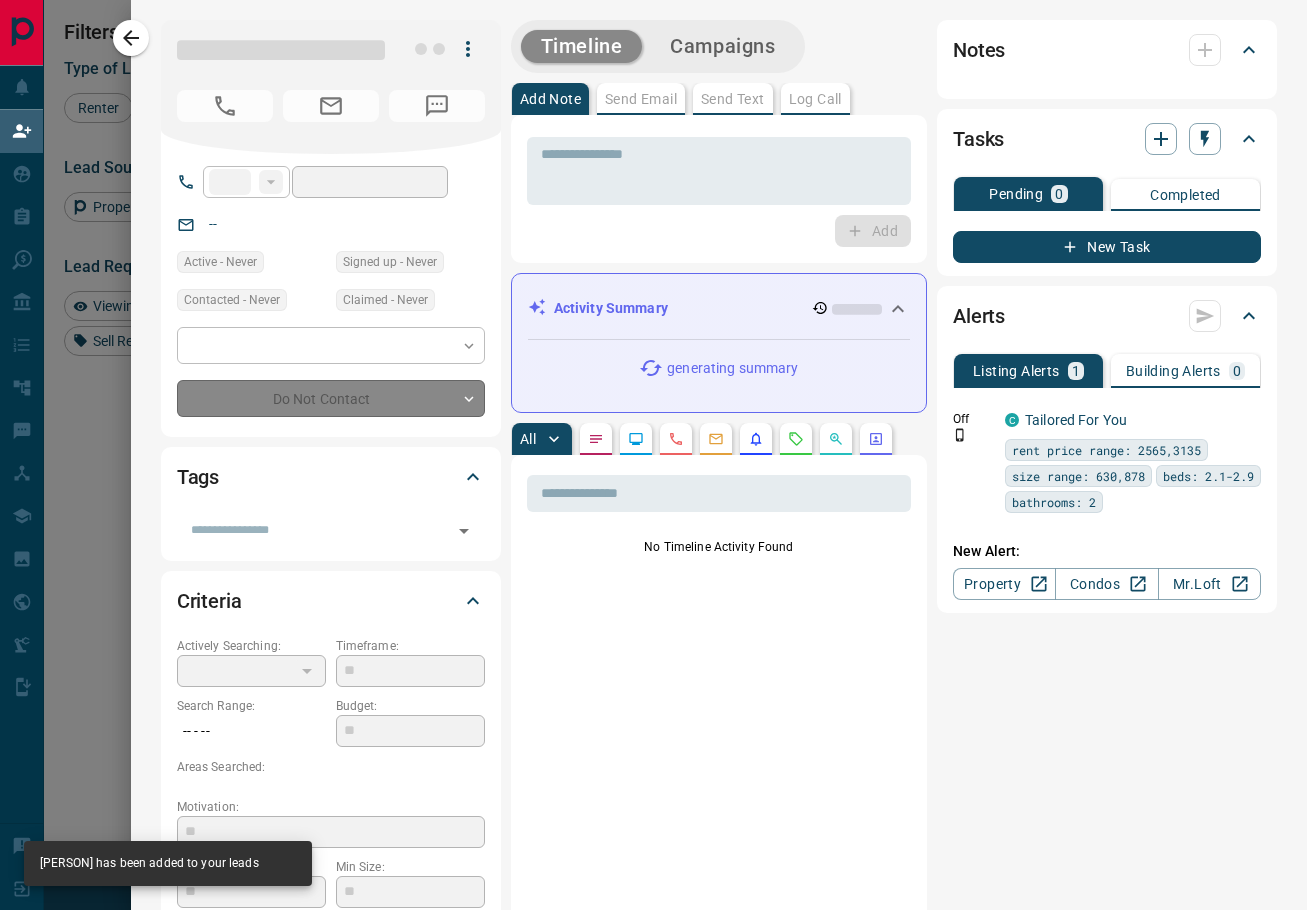 type on "**********" 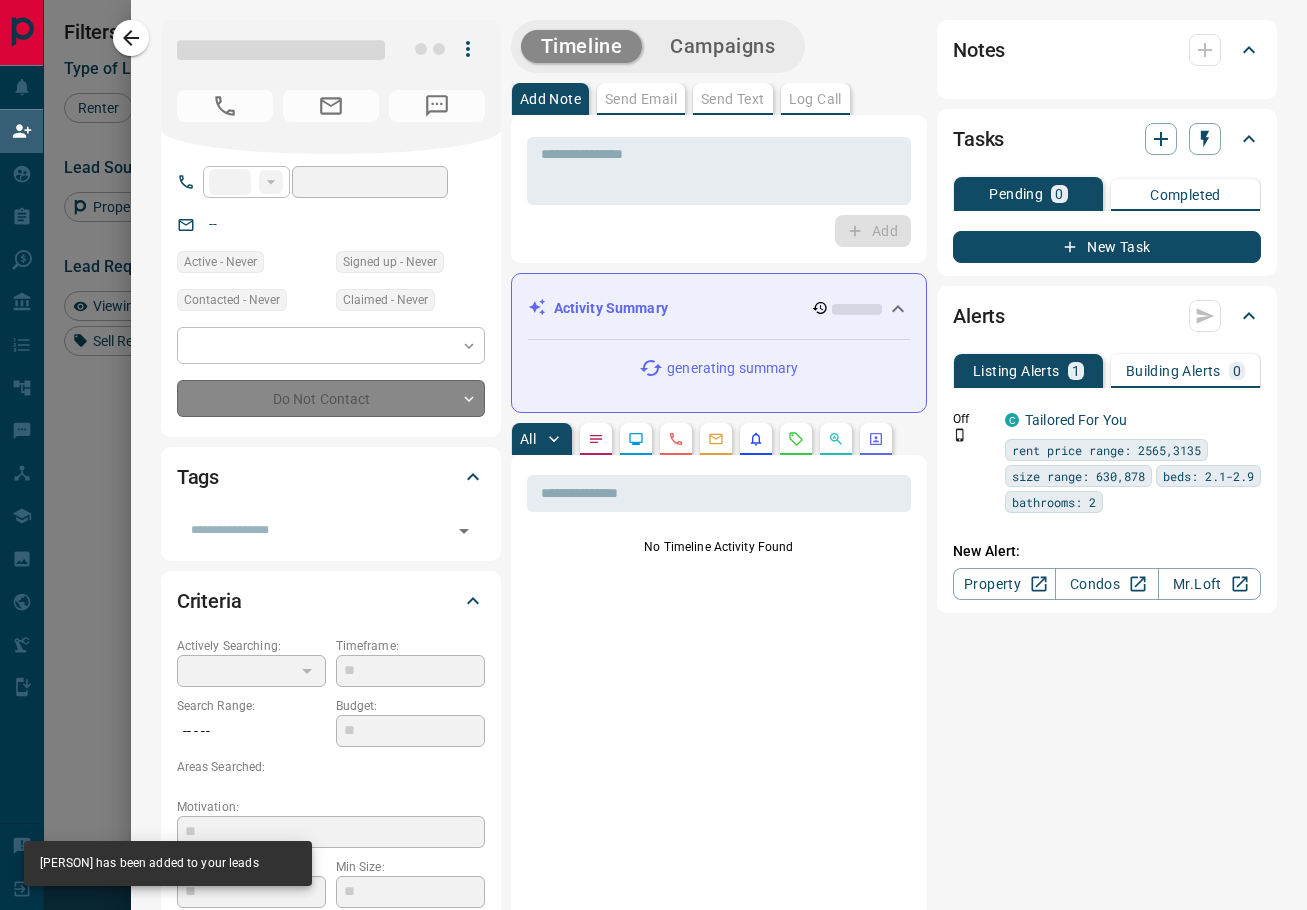 type on "**********" 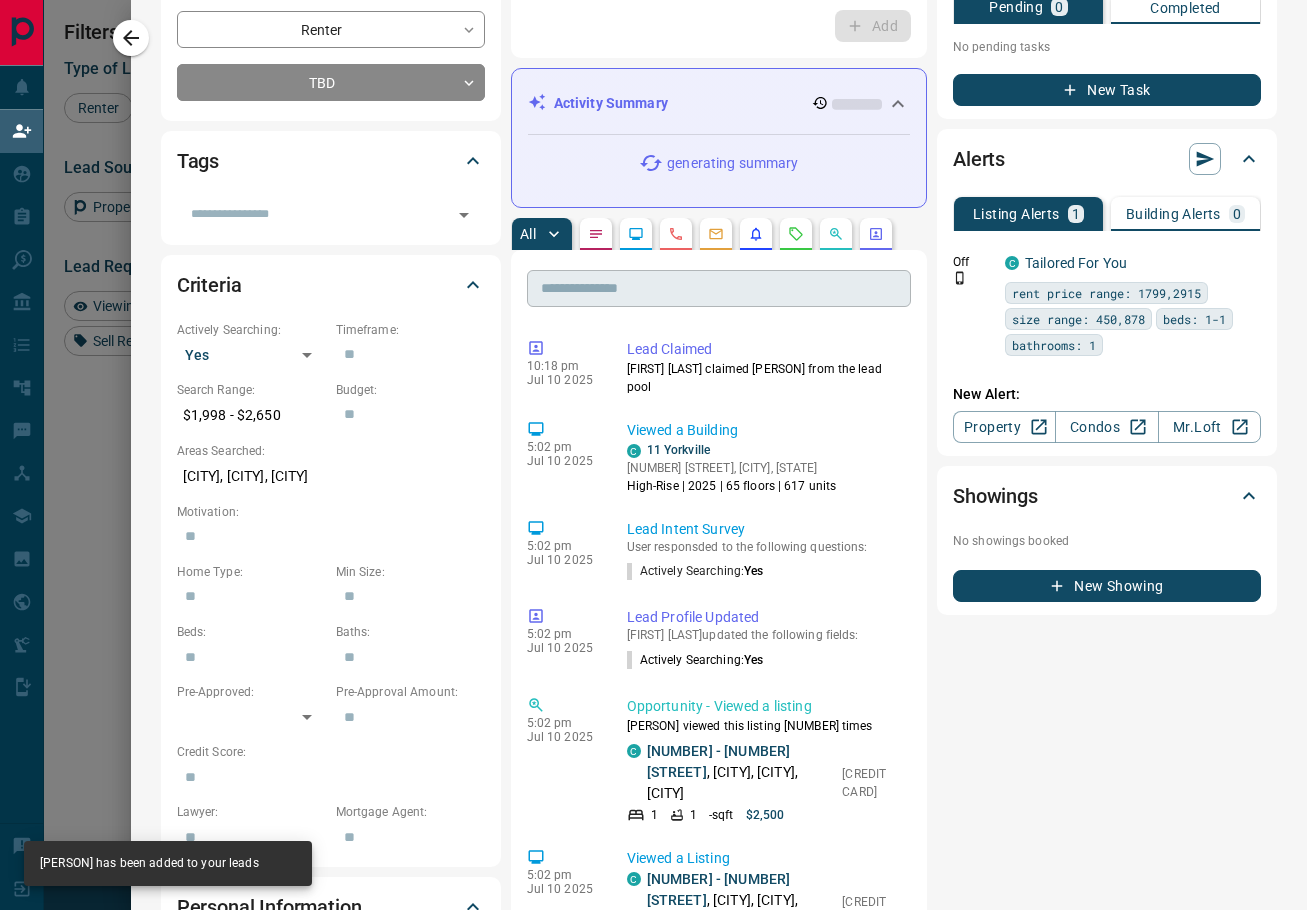 scroll, scrollTop: 317, scrollLeft: 0, axis: vertical 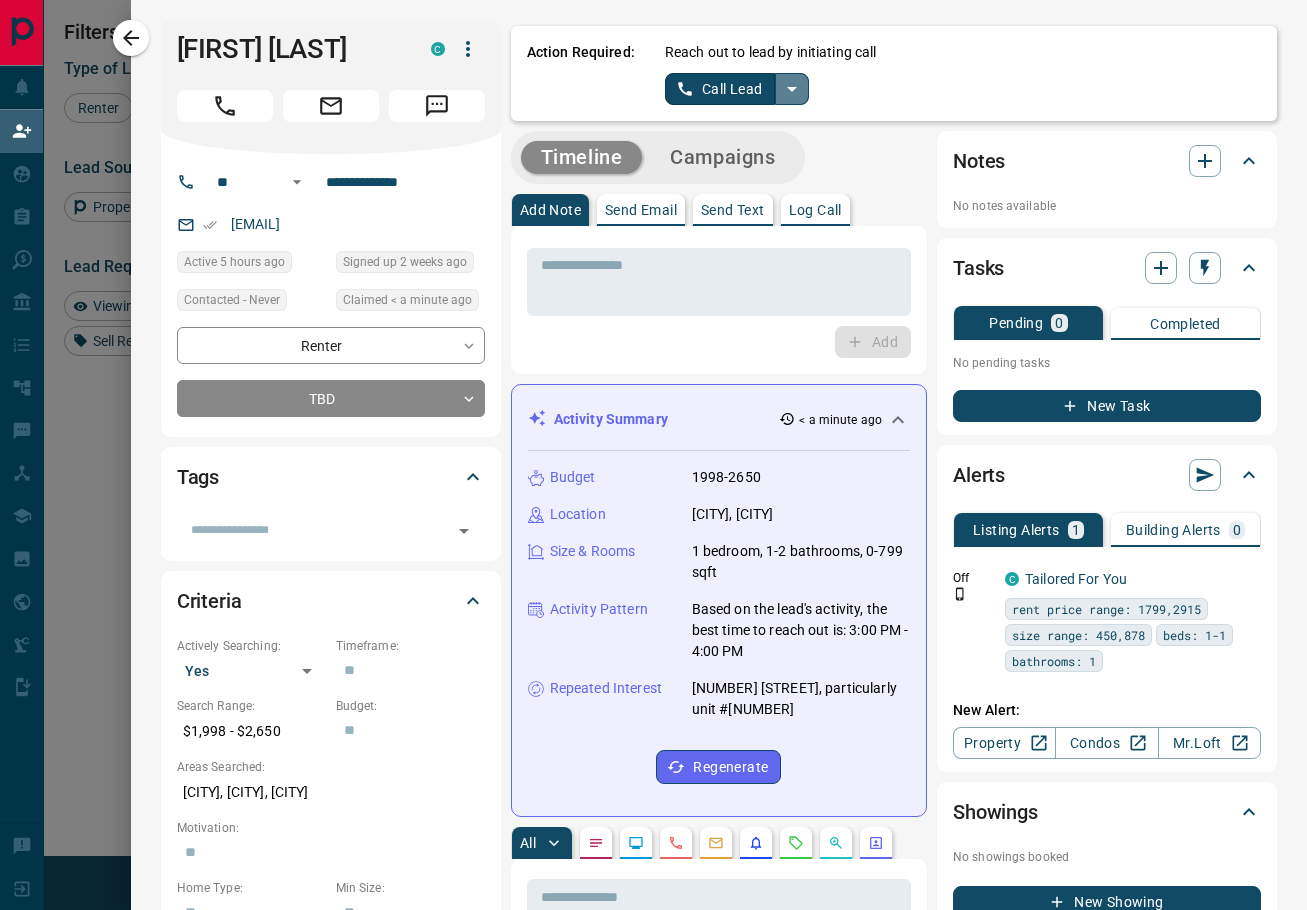 click 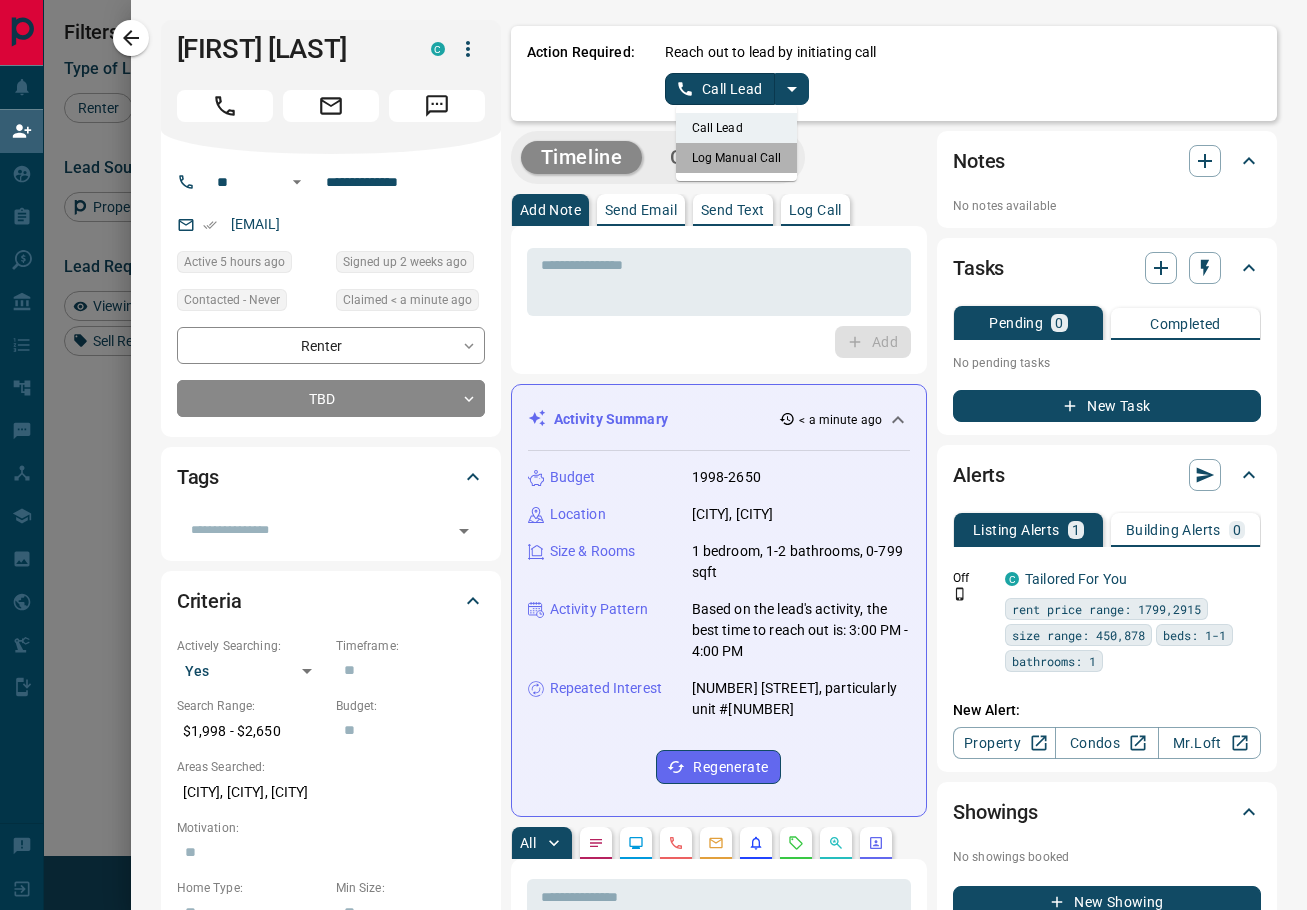 click on "Log Manual Call" at bounding box center (737, 158) 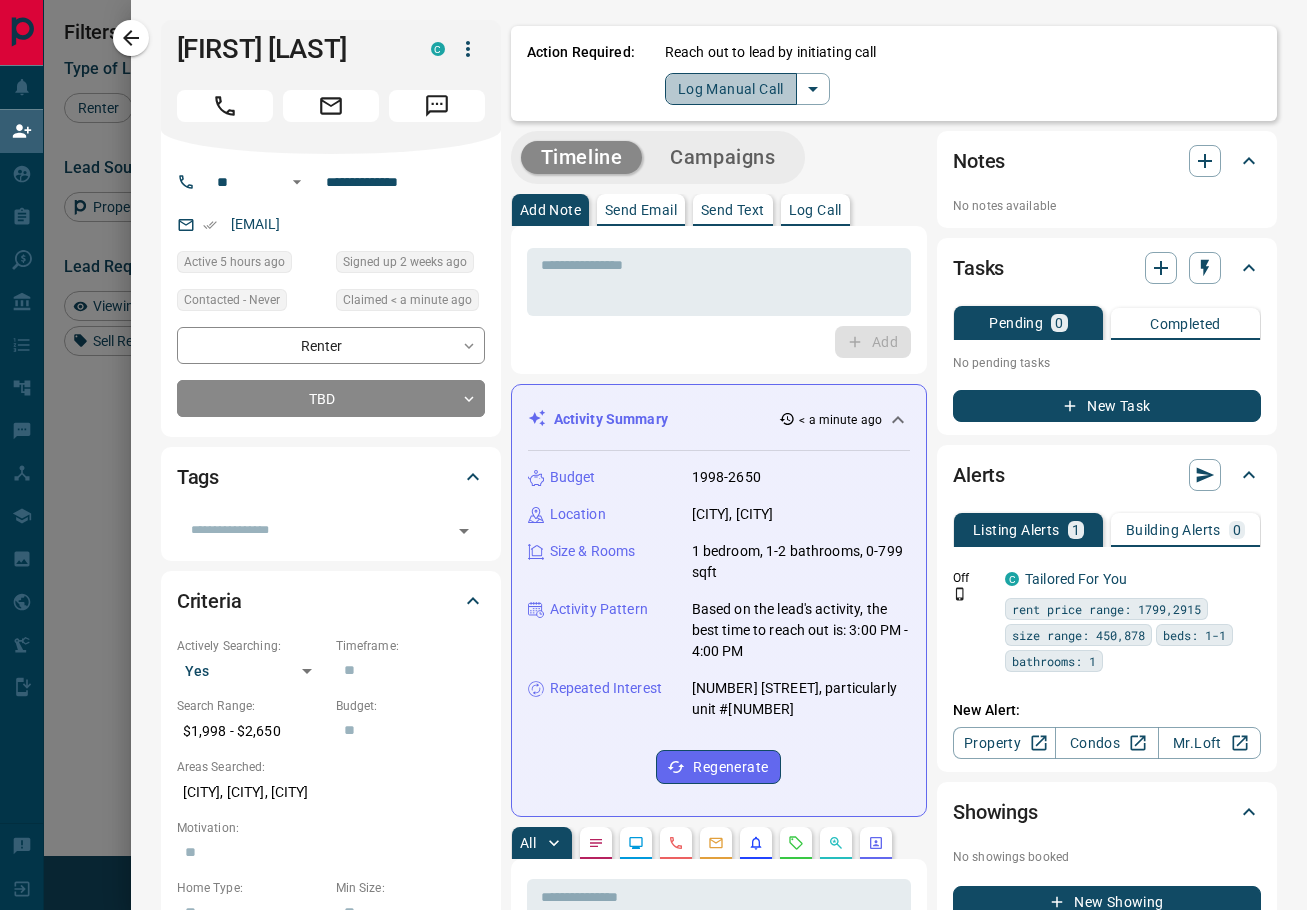 click on "Log Manual Call" at bounding box center [731, 89] 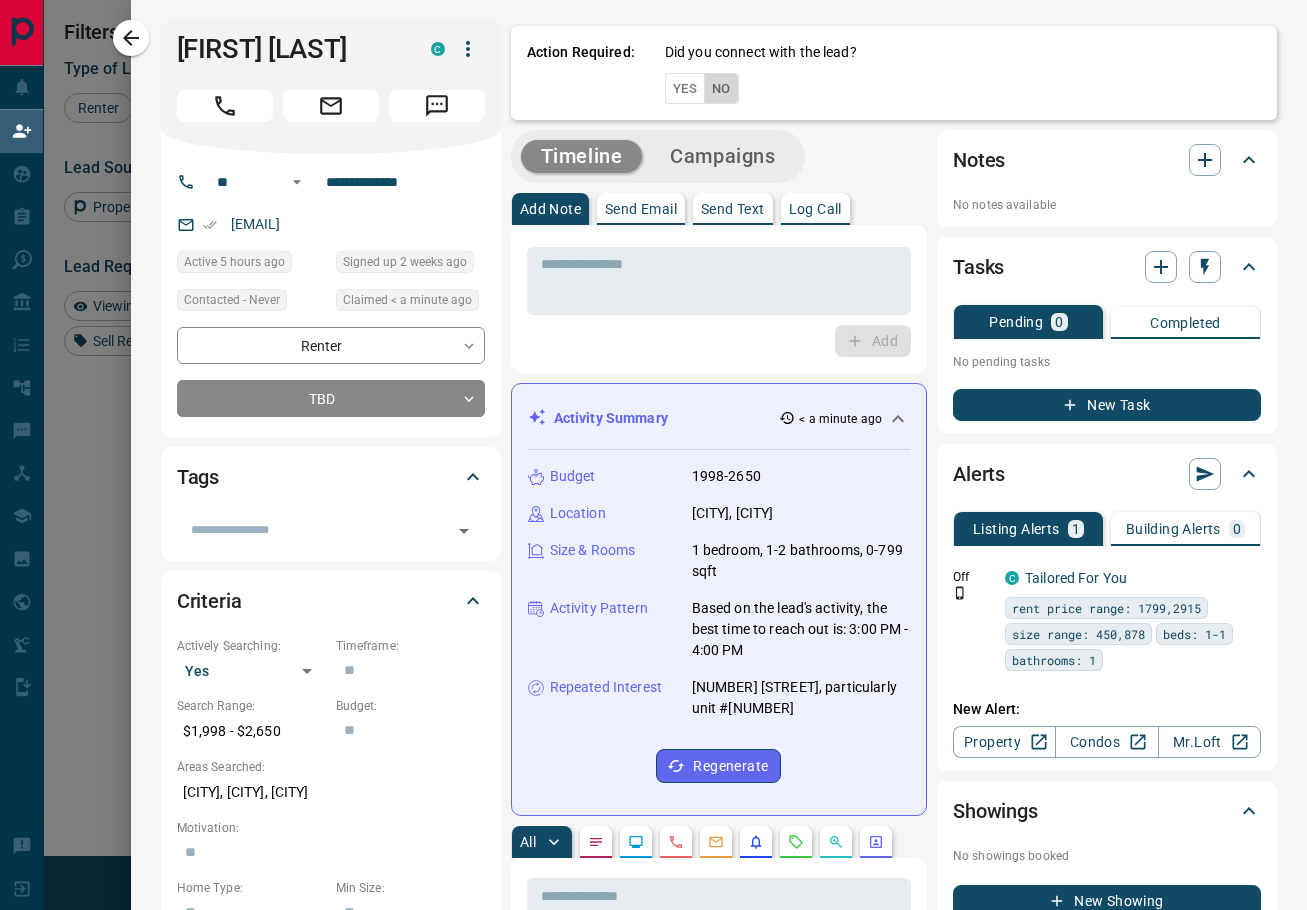 click on "No" at bounding box center [721, 88] 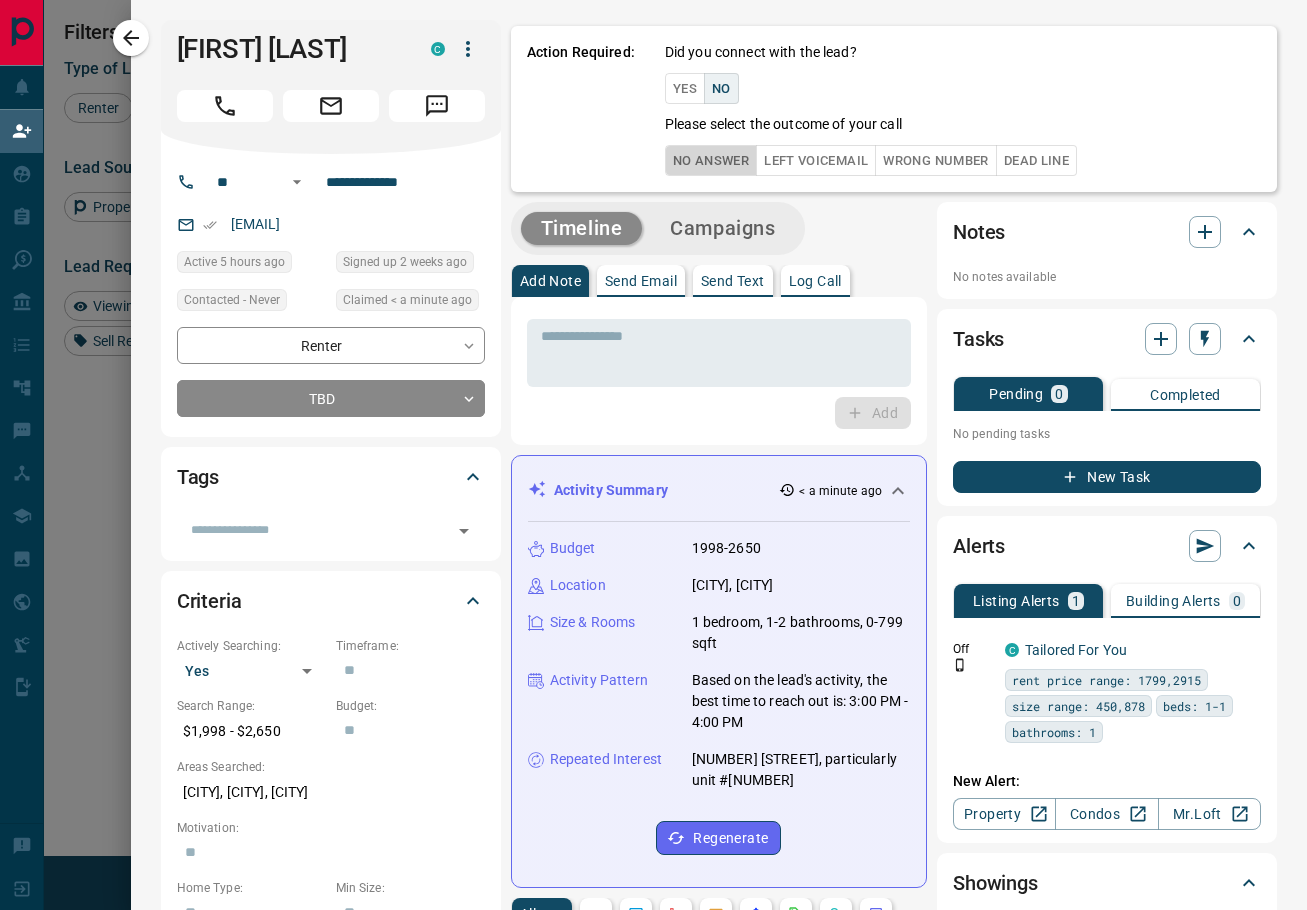 click on "No Answer" at bounding box center [711, 160] 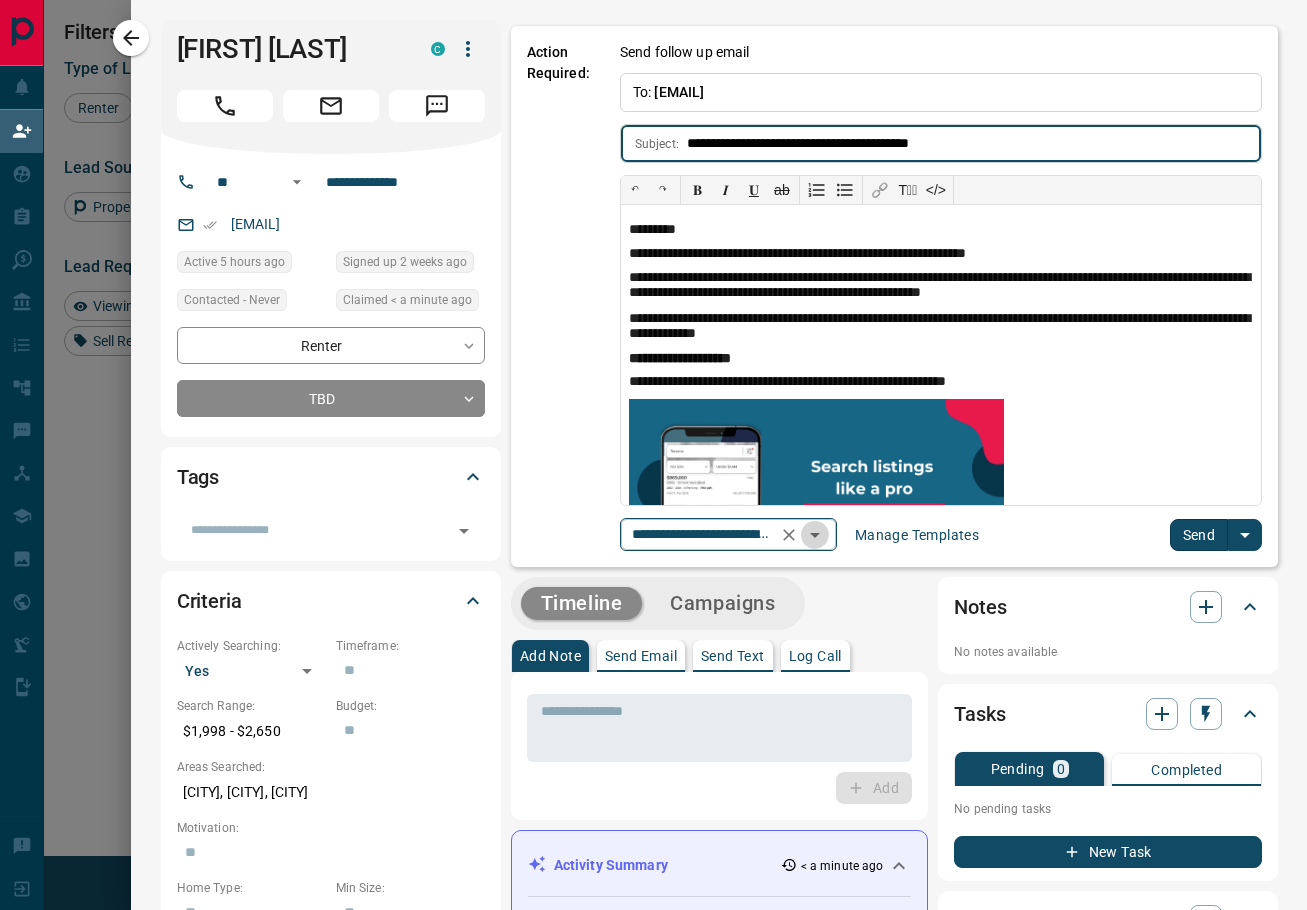 click 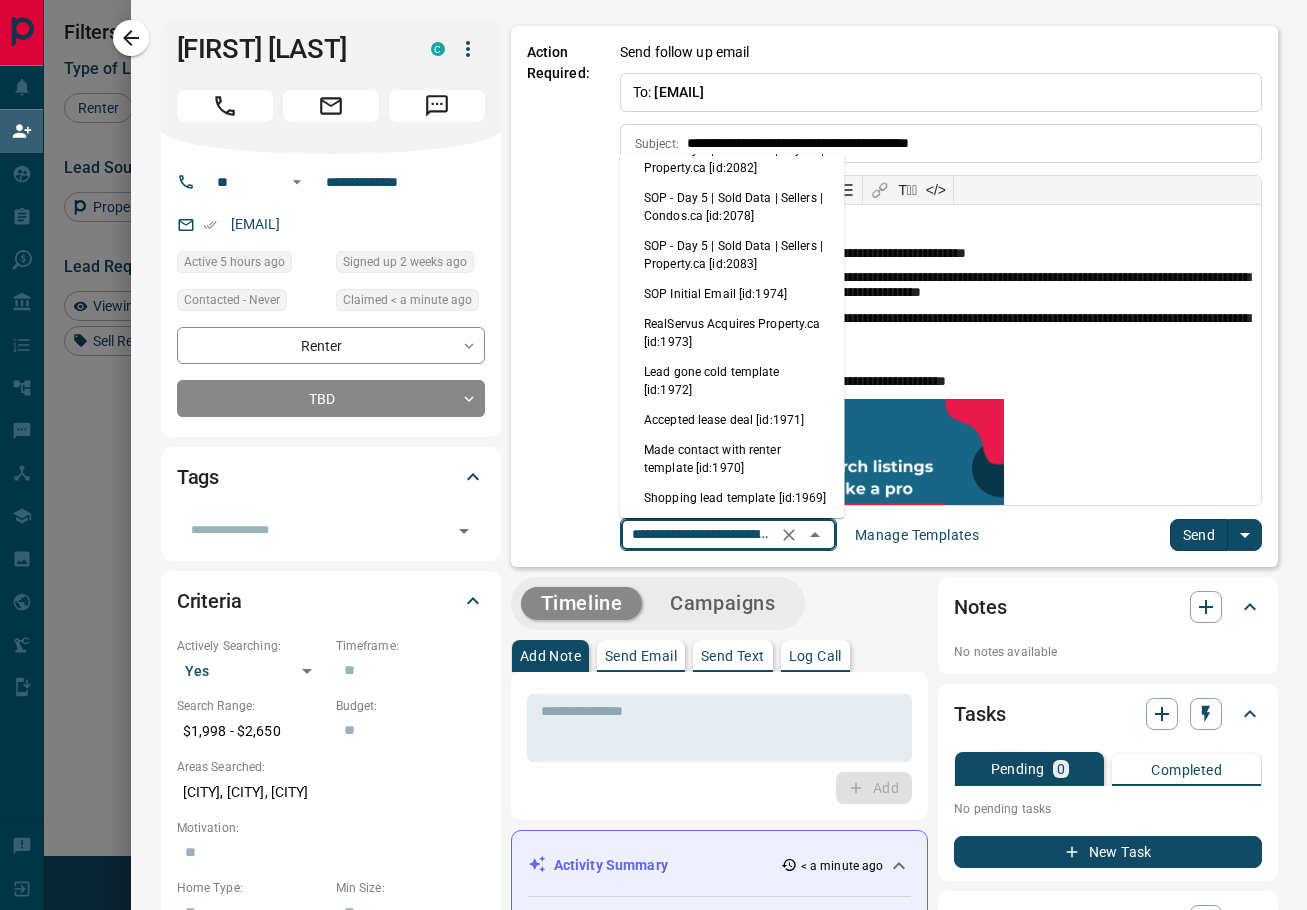 scroll, scrollTop: 479, scrollLeft: 0, axis: vertical 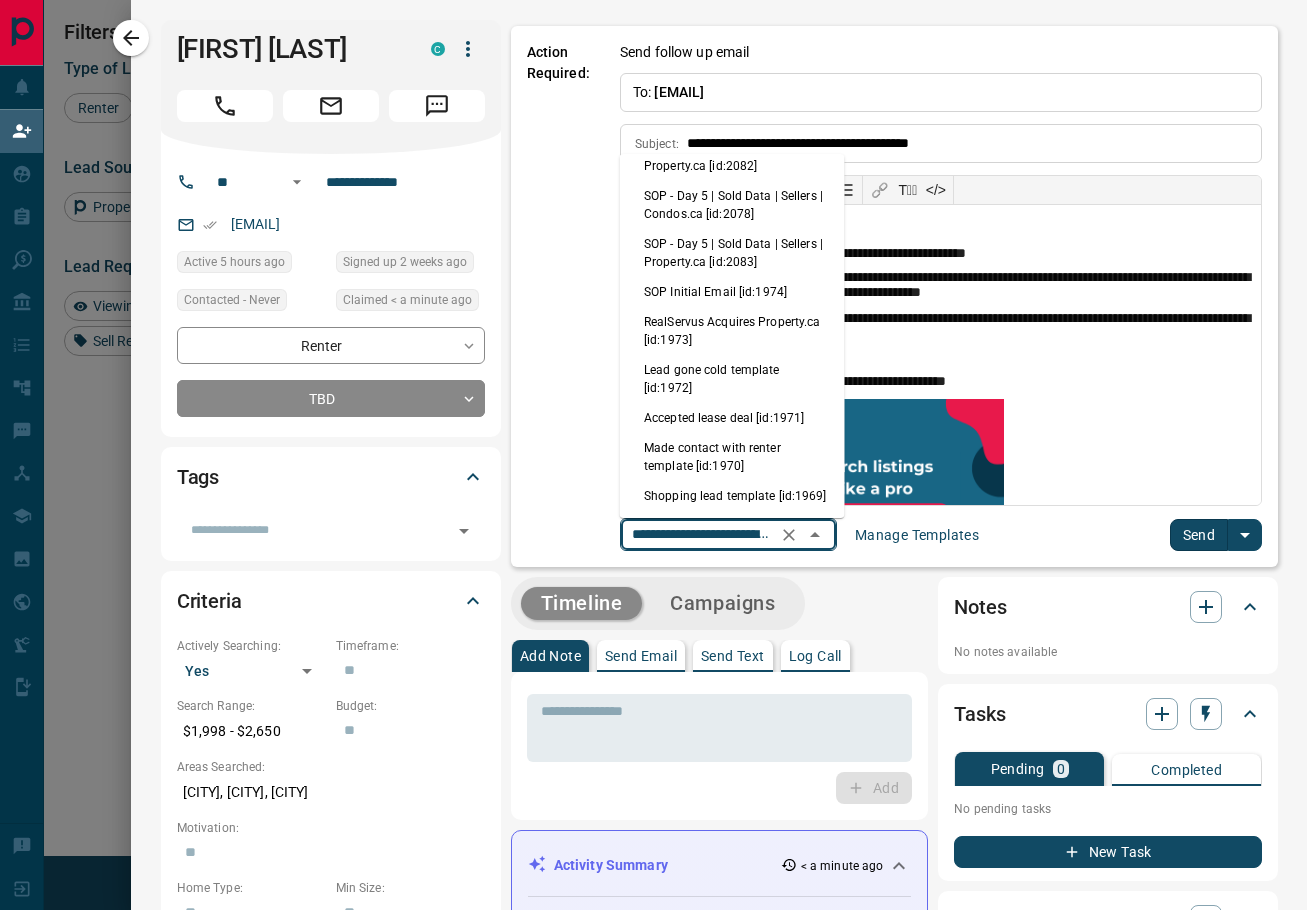 click on "SOP Initial Email [id:1974]" at bounding box center [732, 292] 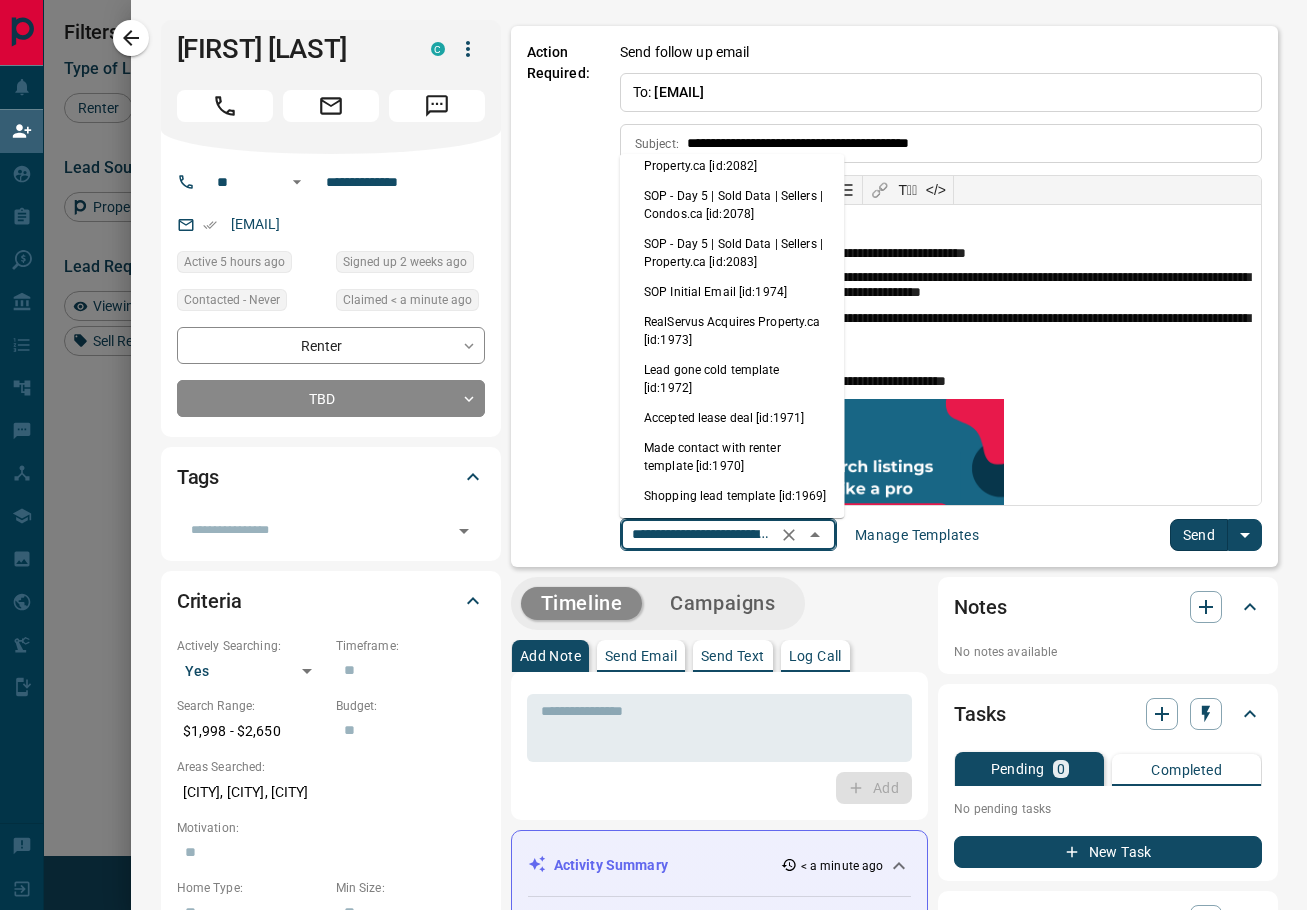 type on "**********" 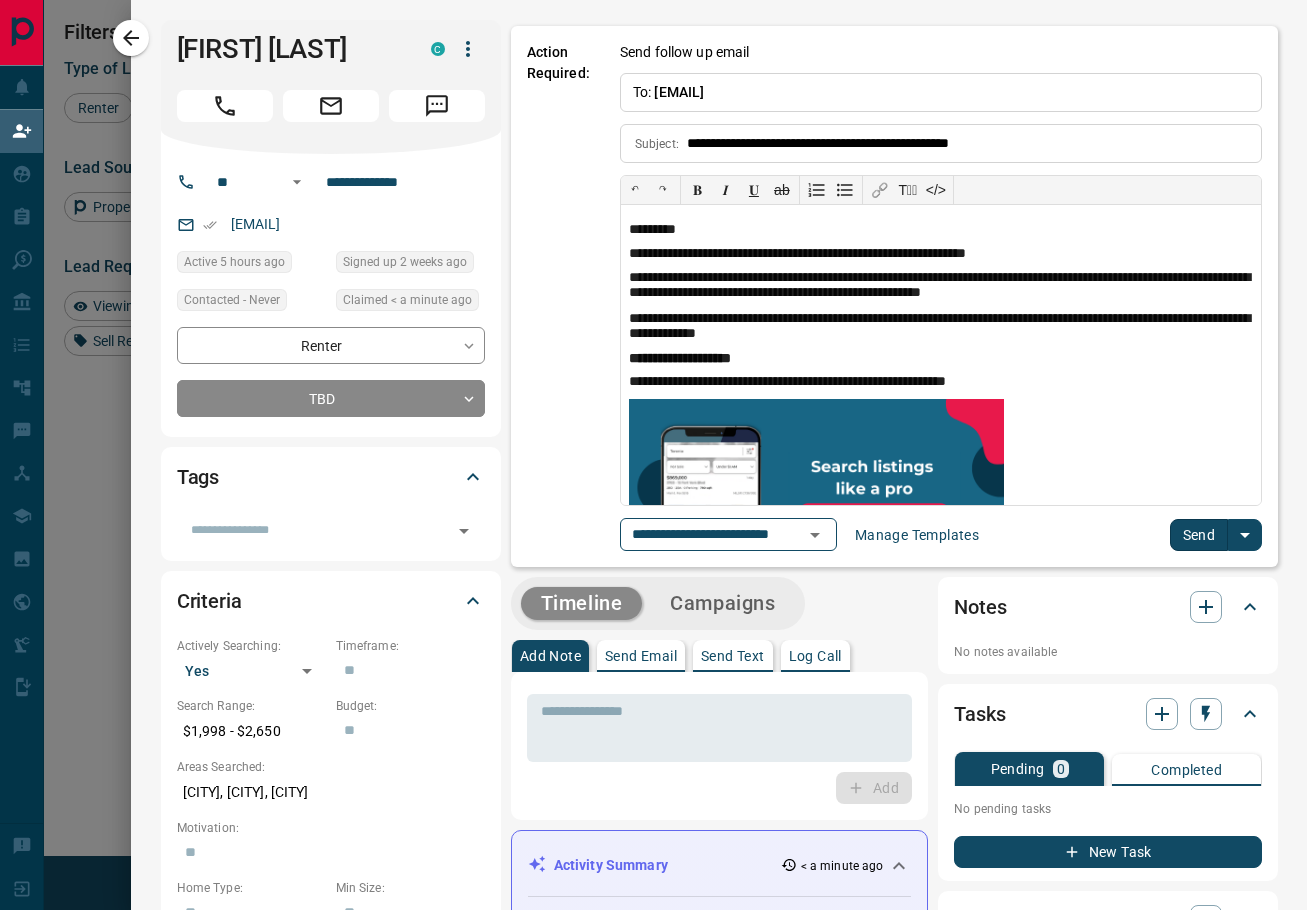 click on "Send" at bounding box center (1199, 535) 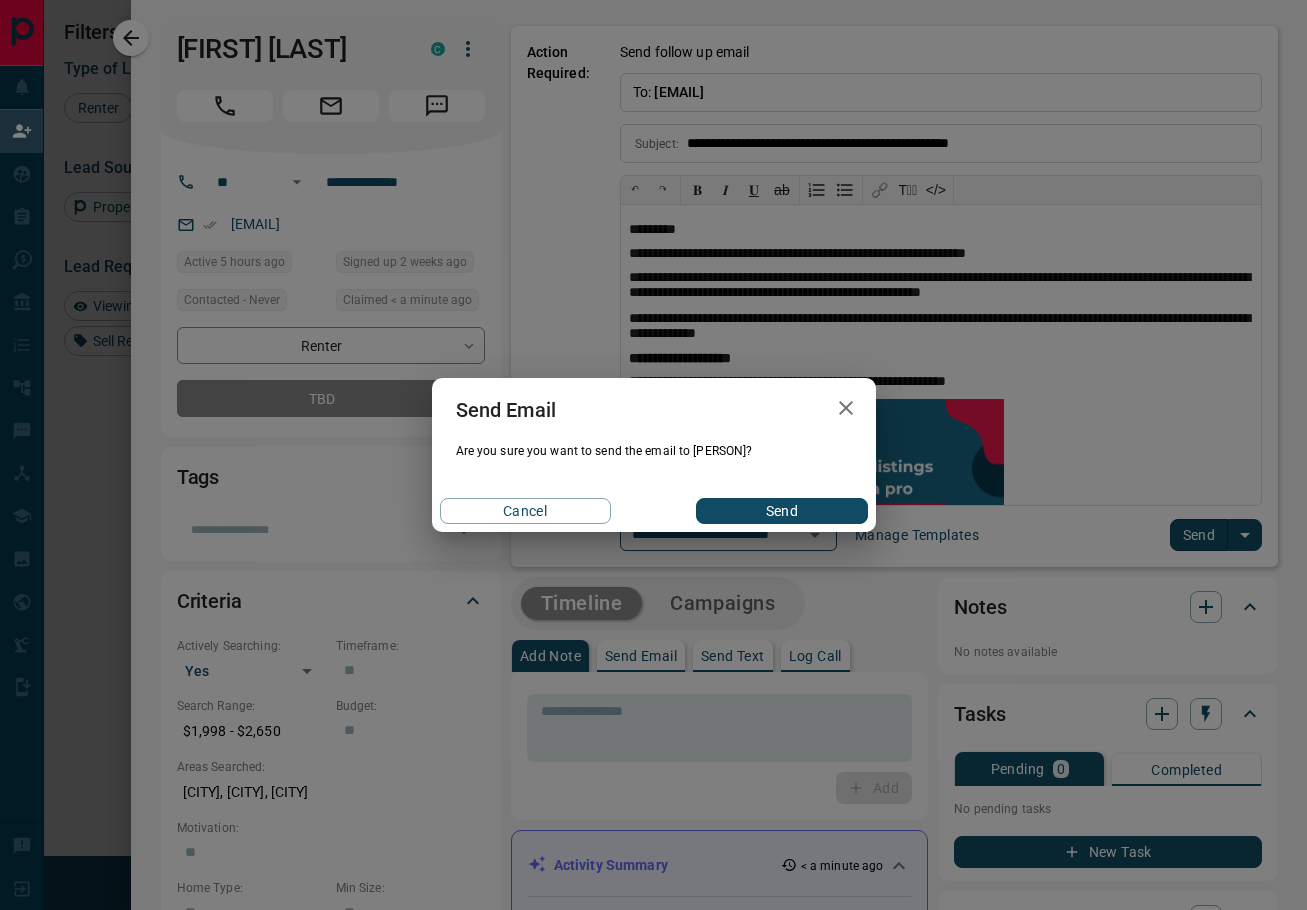 click on "Send" at bounding box center [781, 511] 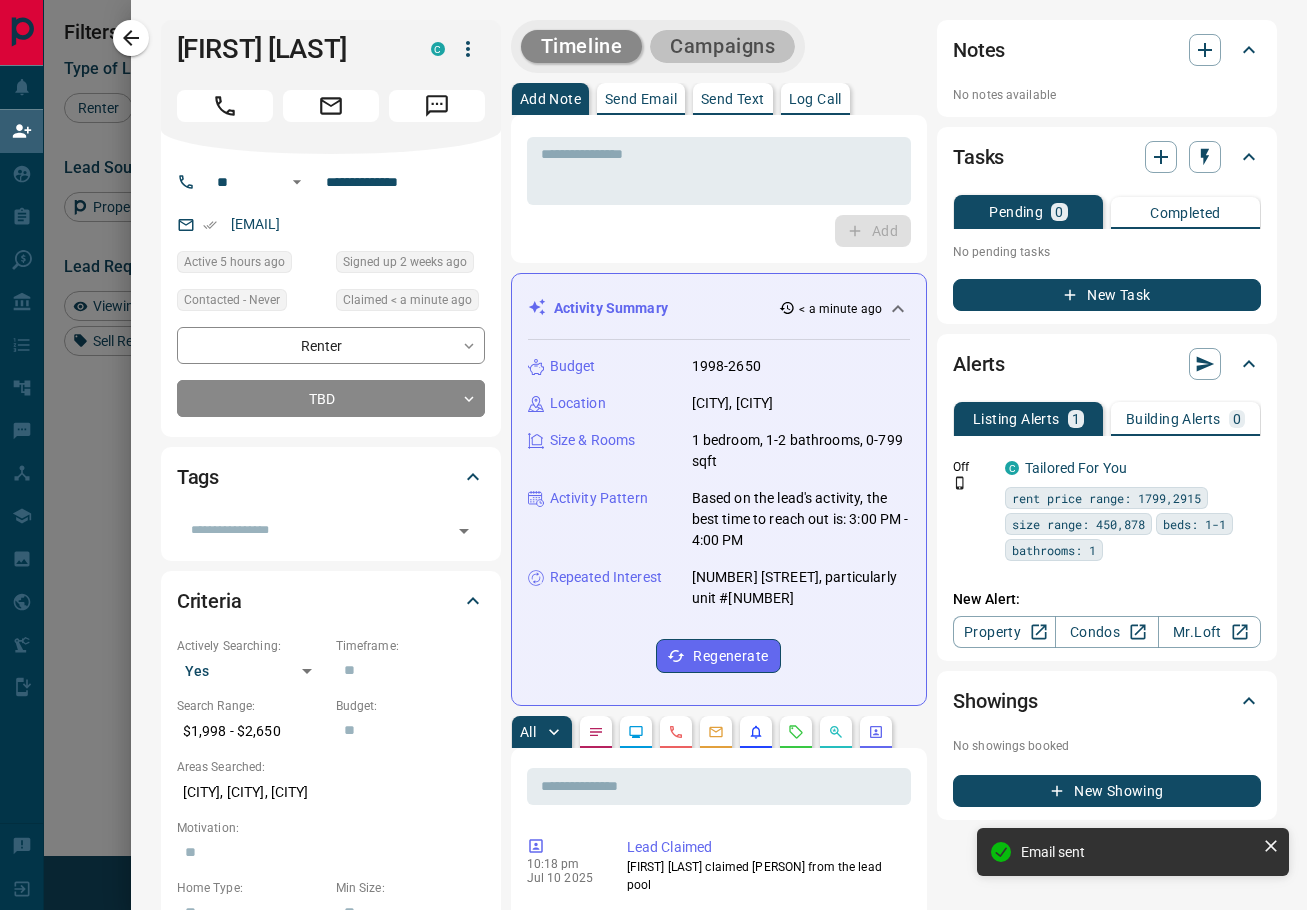 click on "Campaigns" at bounding box center [722, 46] 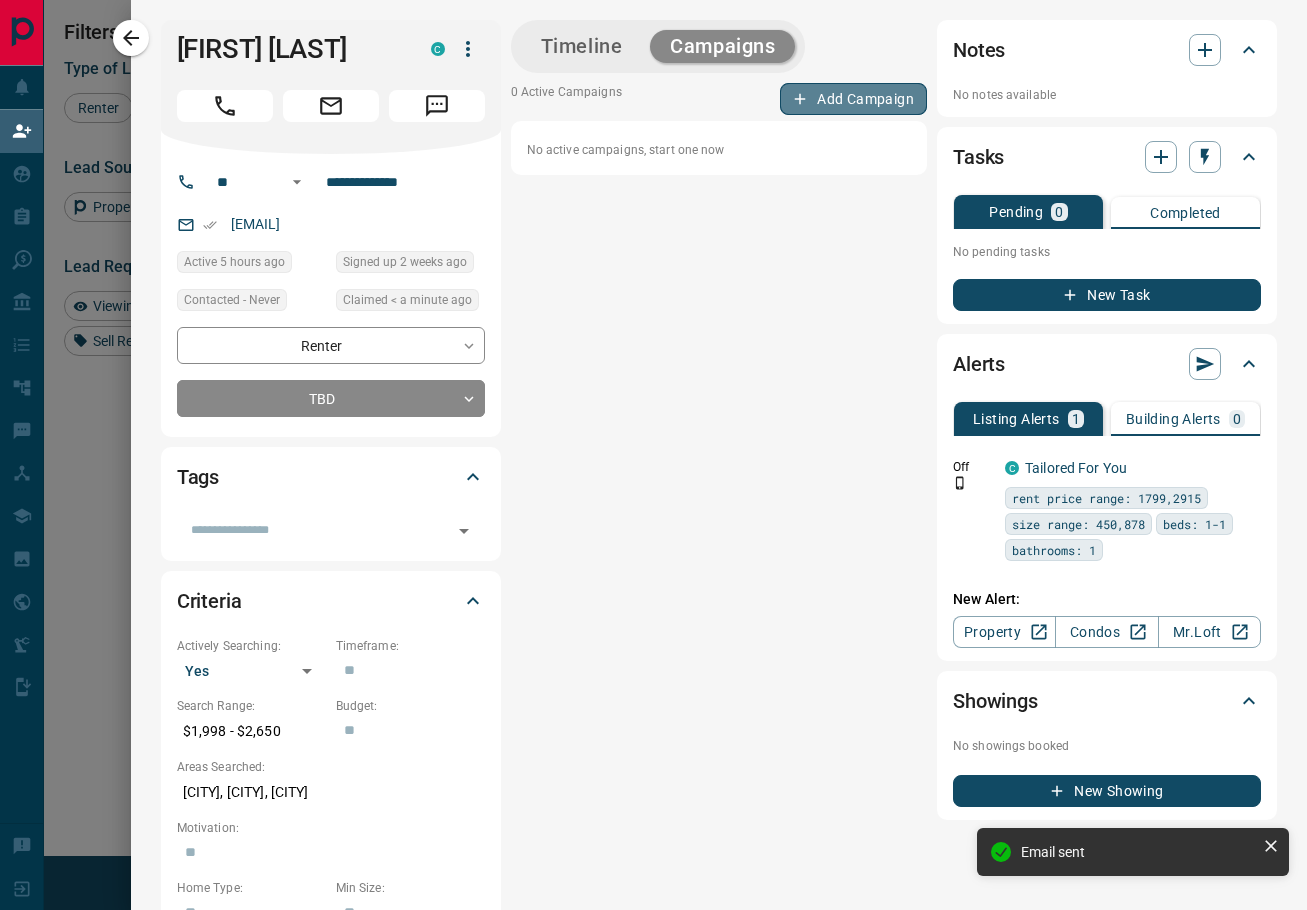 click on "Add Campaign" at bounding box center (853, 99) 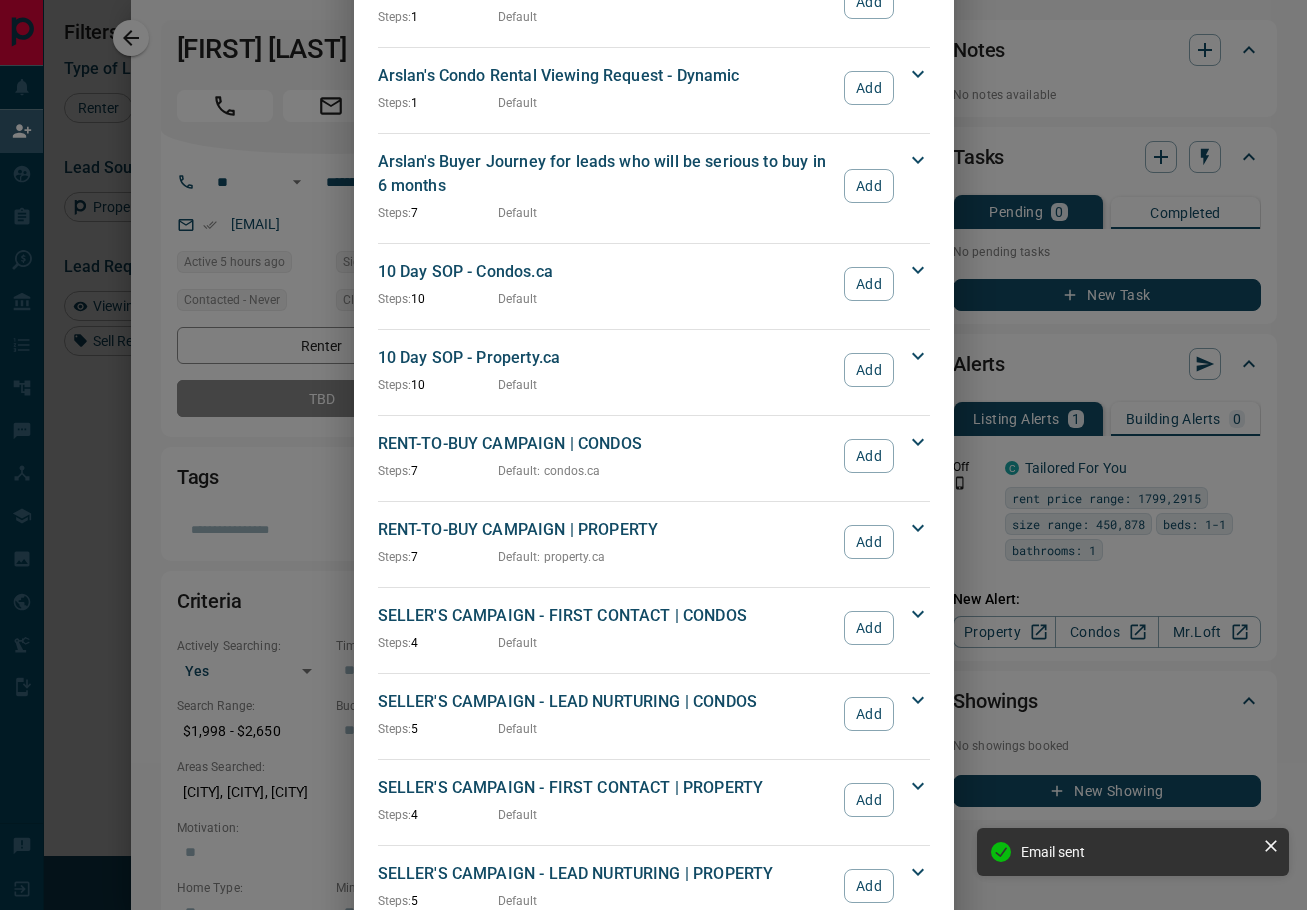 scroll, scrollTop: 1237, scrollLeft: 0, axis: vertical 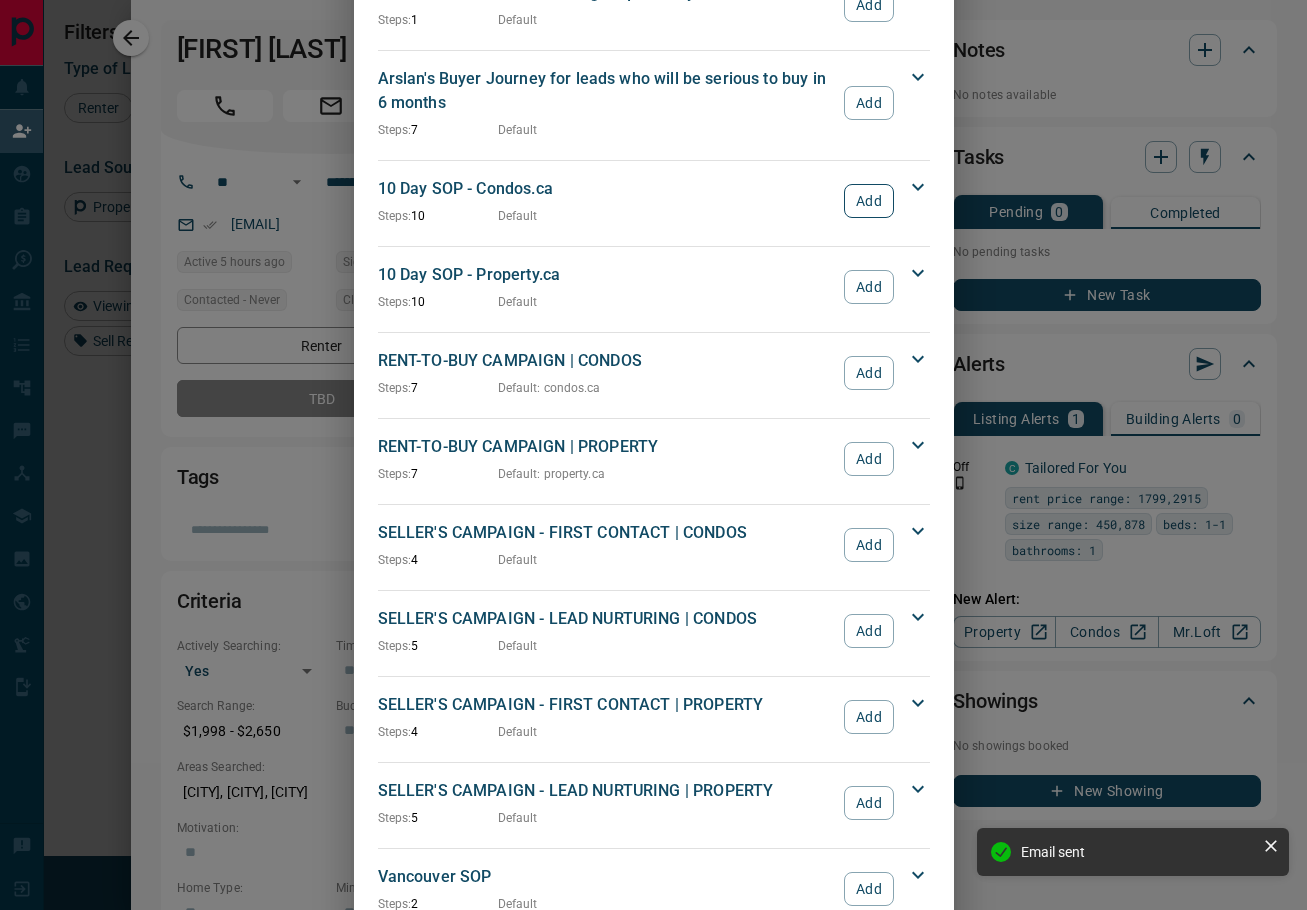 click on "Add" at bounding box center [868, 201] 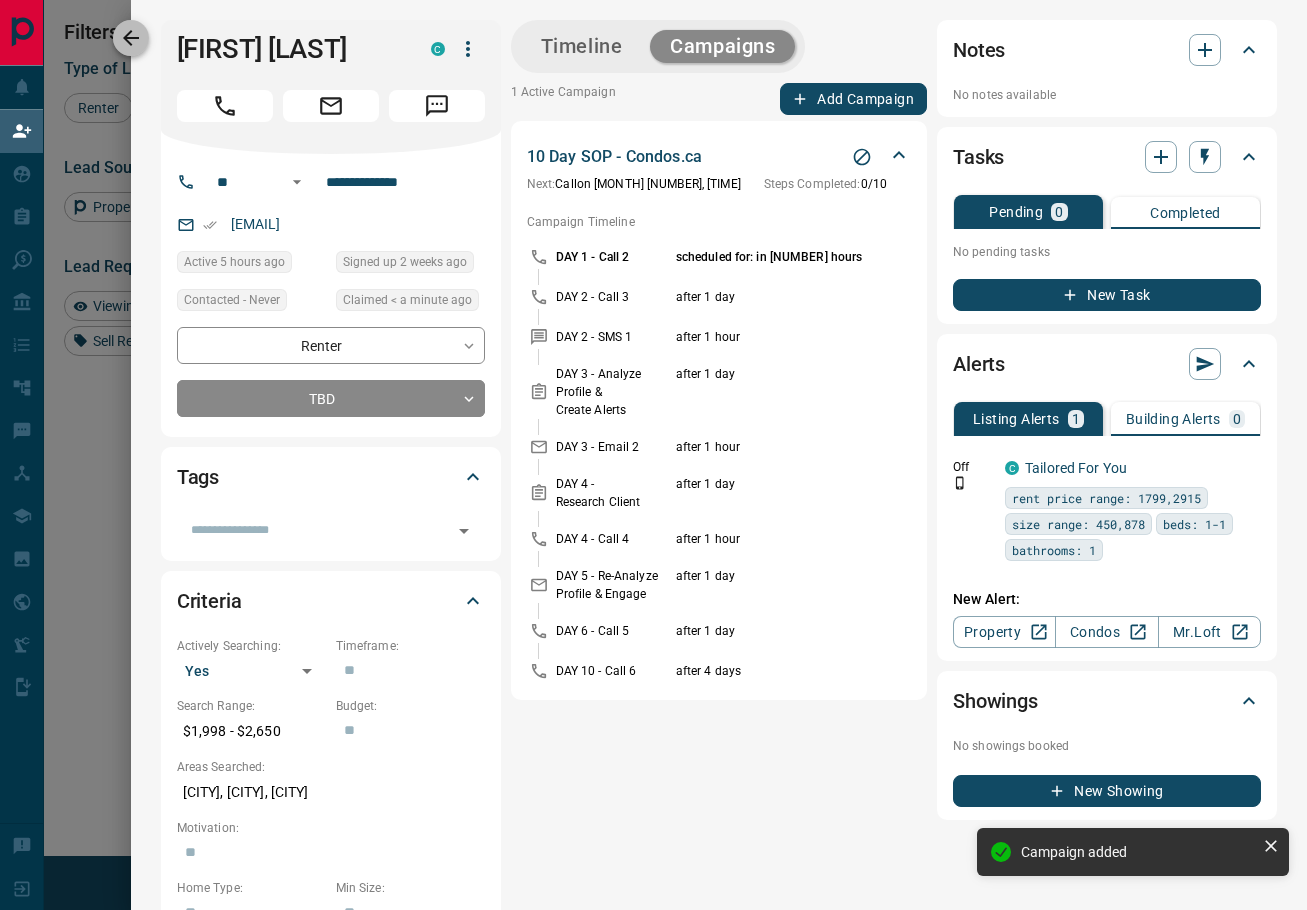 click 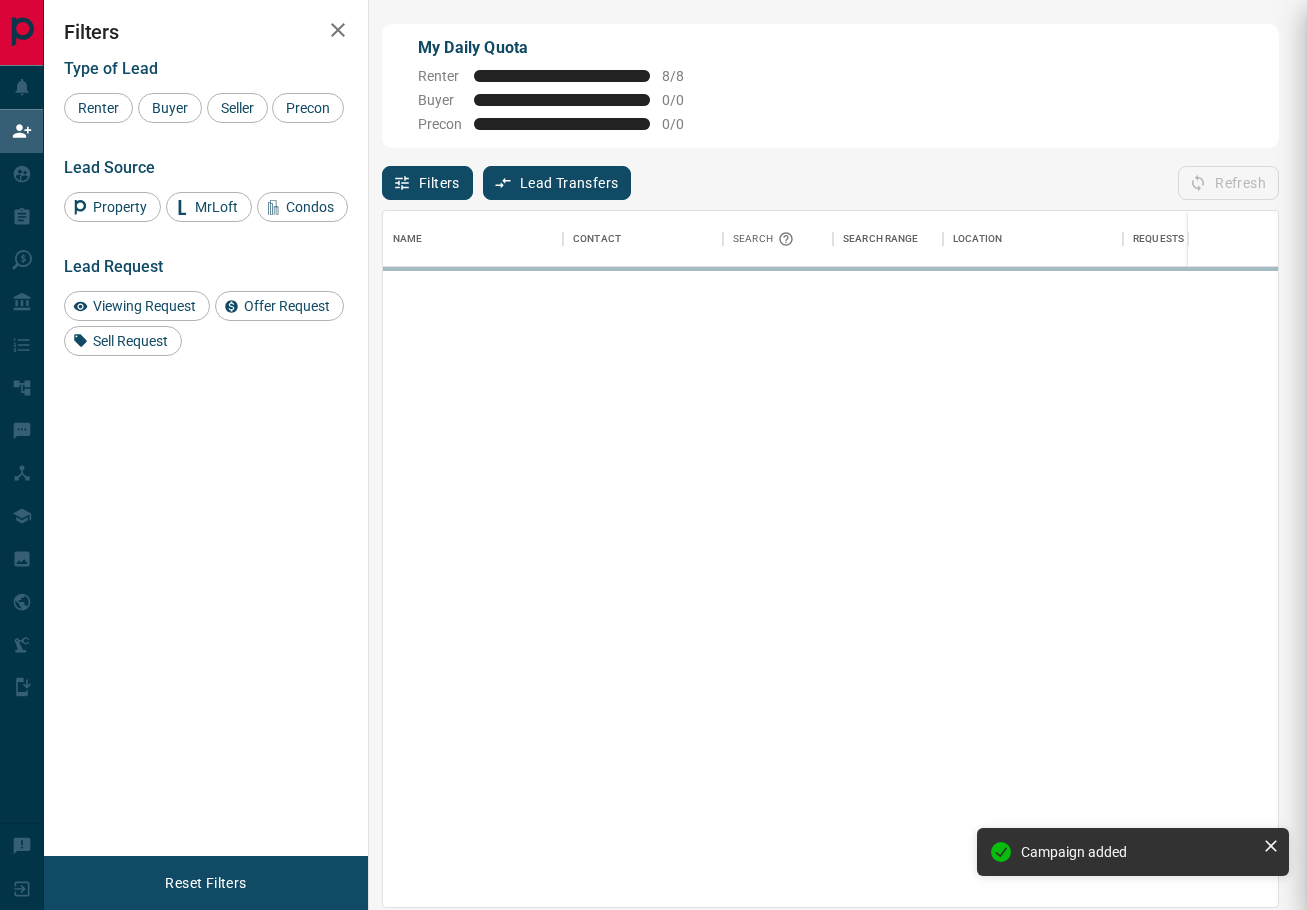 scroll, scrollTop: 1, scrollLeft: 1, axis: both 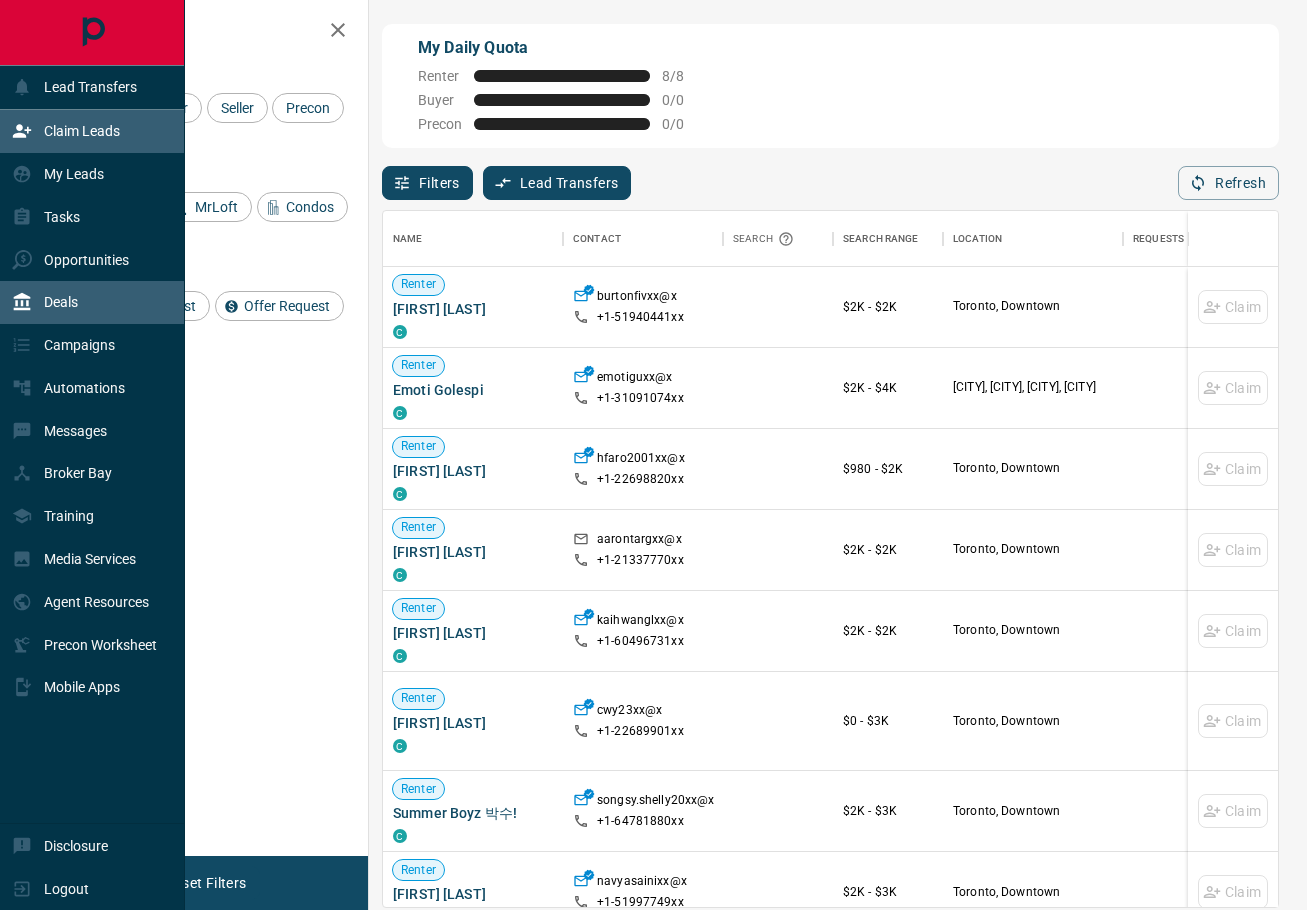 click on "Deals" at bounding box center [92, 302] 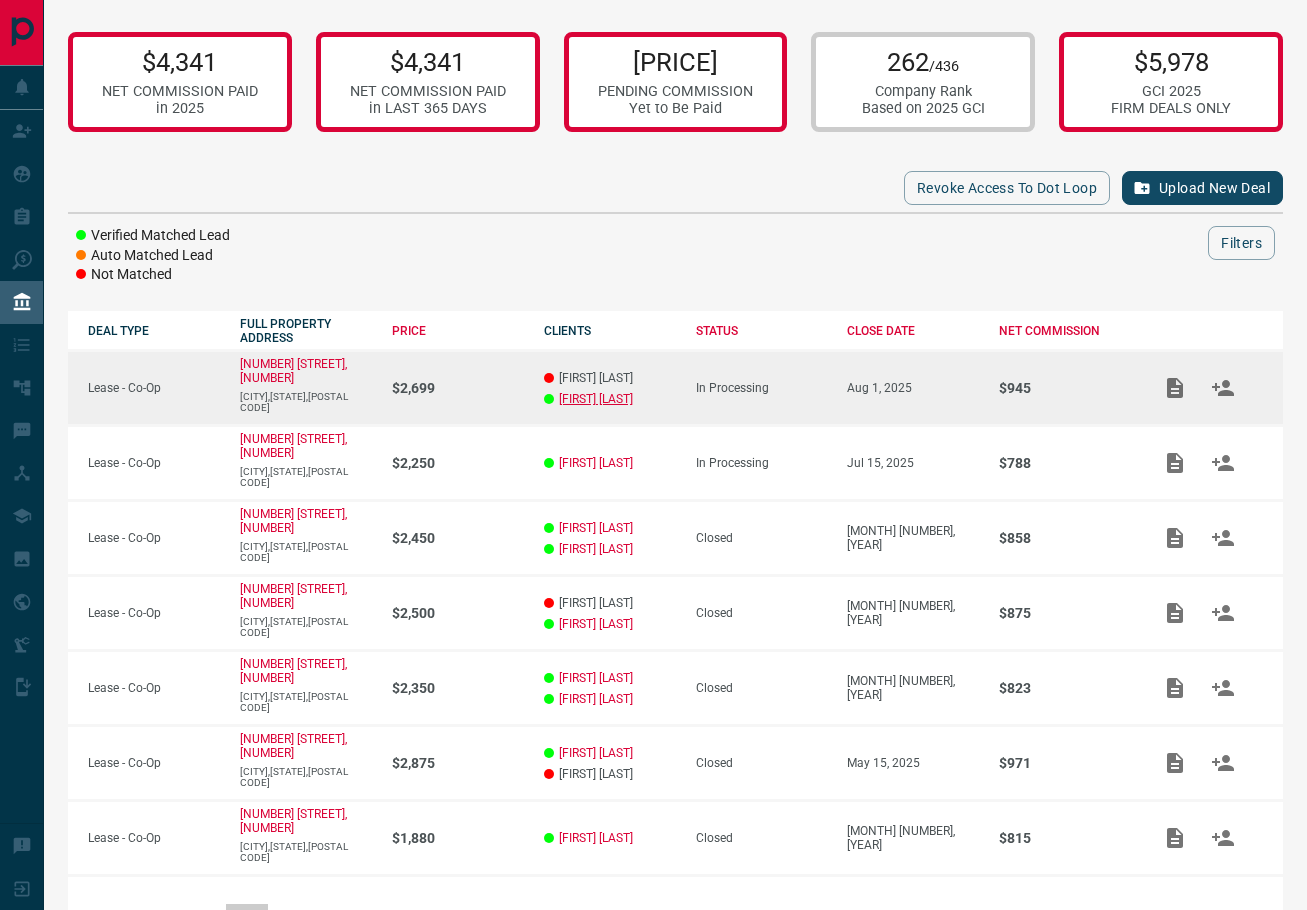 click on "[FIRST] [LAST]" at bounding box center (596, 399) 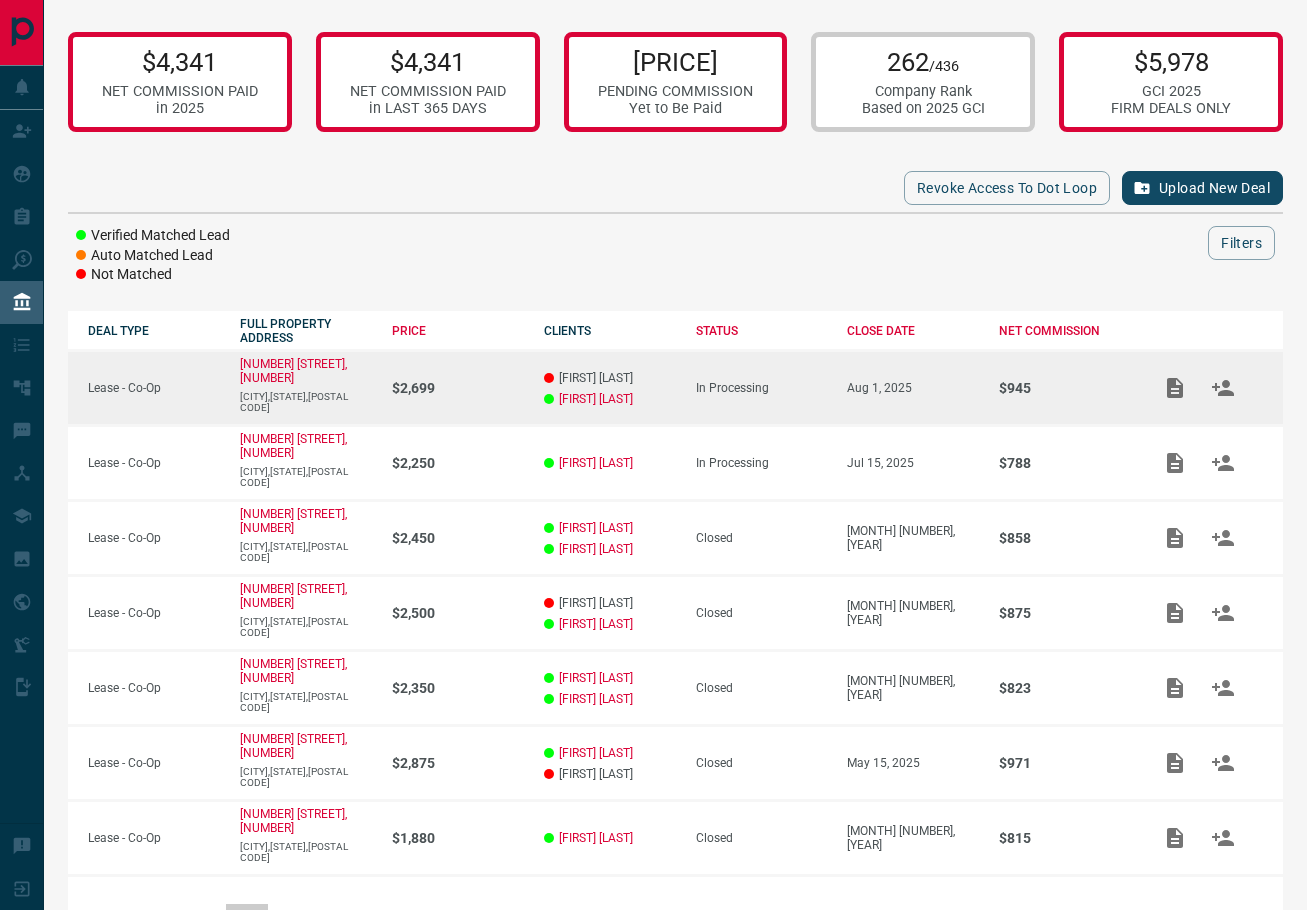 click on "[NUMBER] [STREET],[NUMBER] [CITY],[STATE],[POSTAL CODE]" at bounding box center (296, 388) 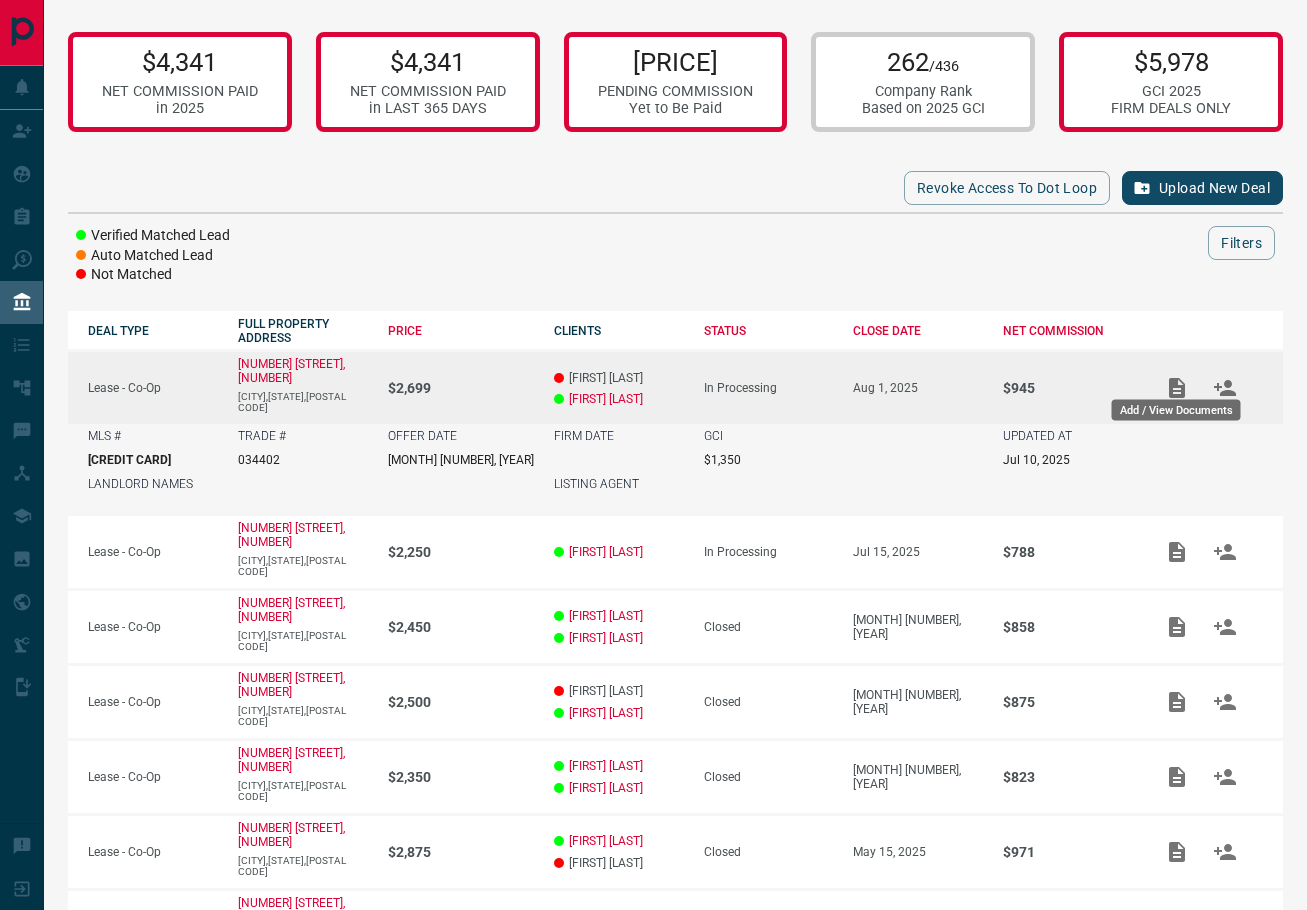 click 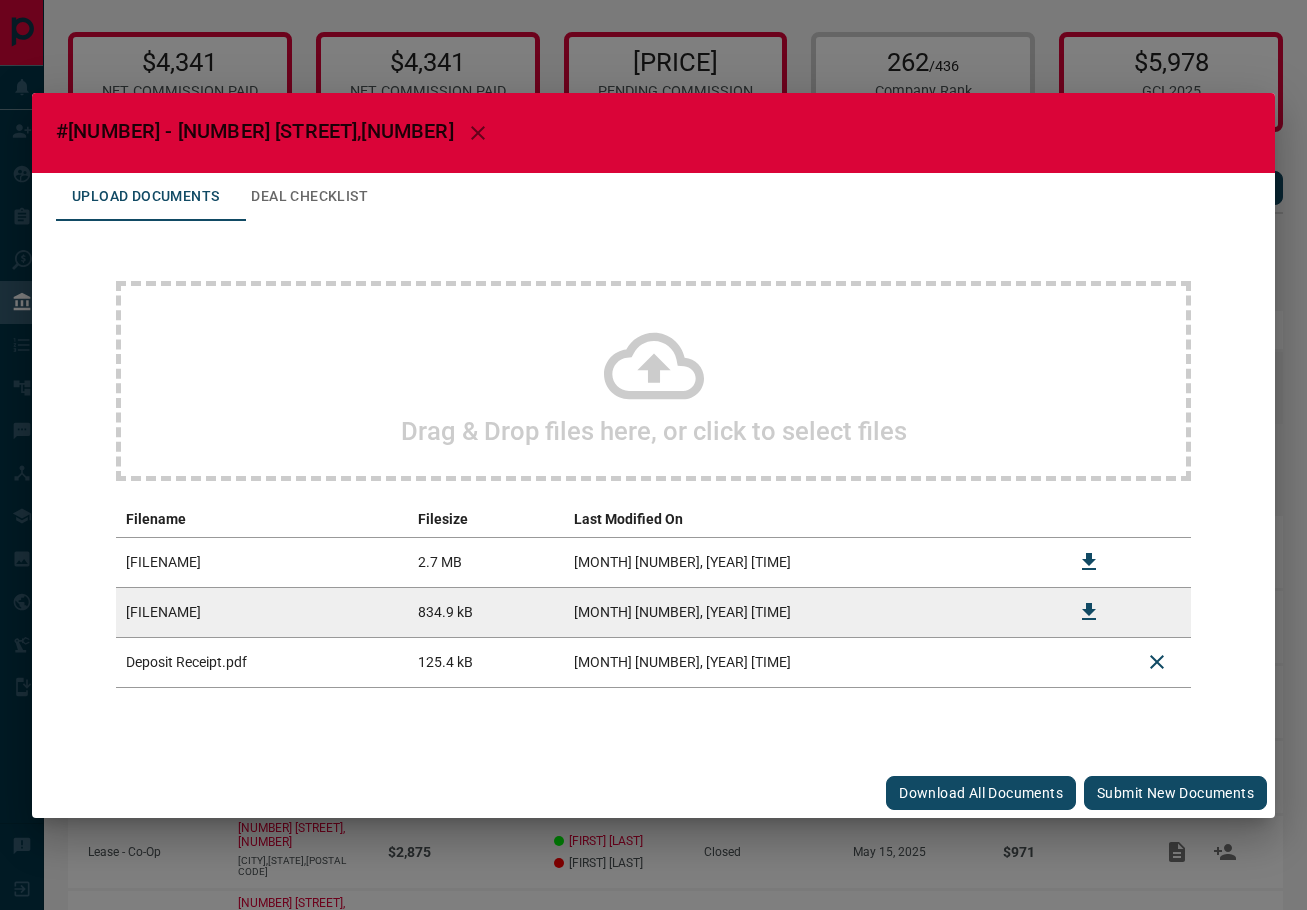 click on "Submit new documents" at bounding box center (1175, 793) 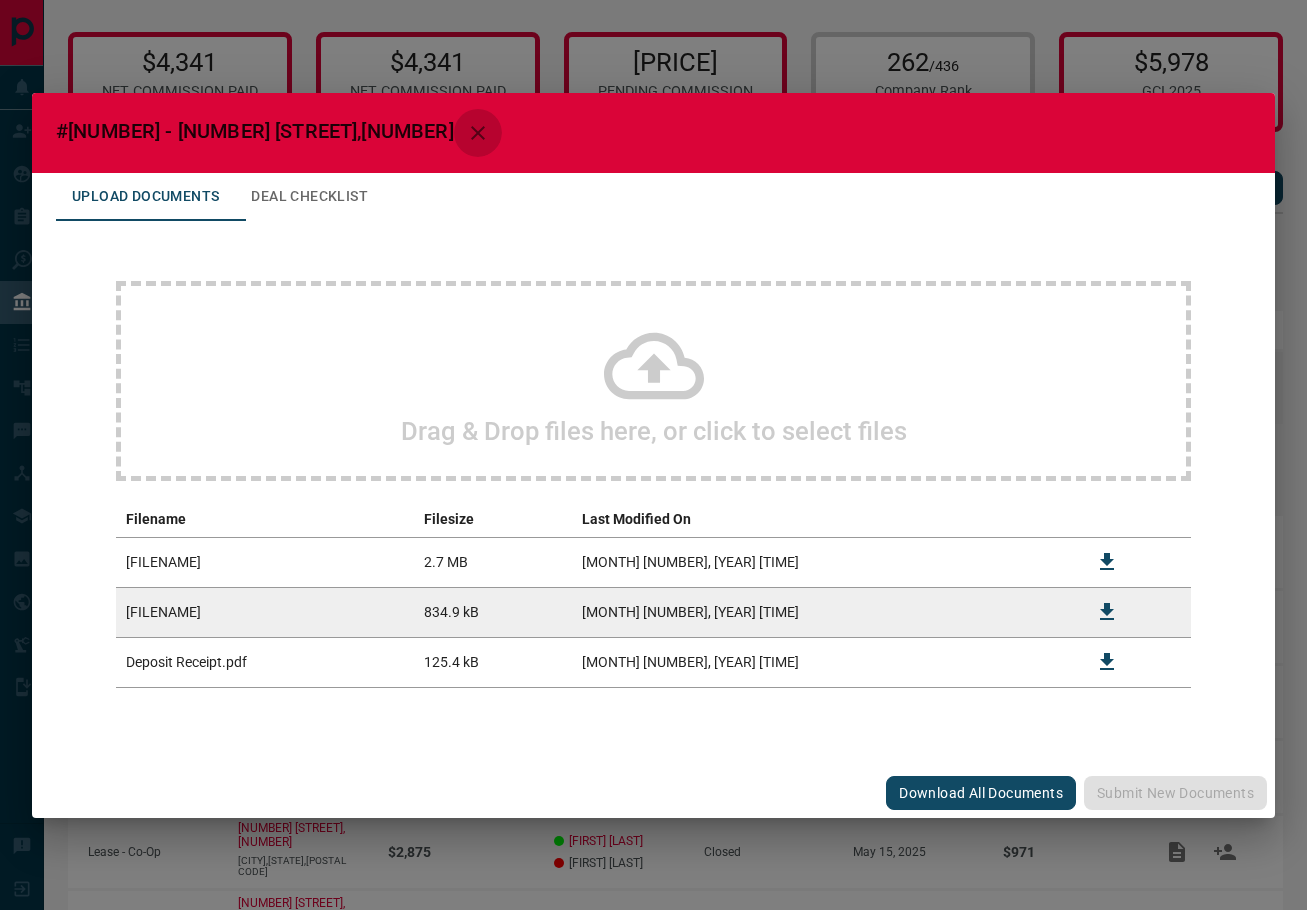 click 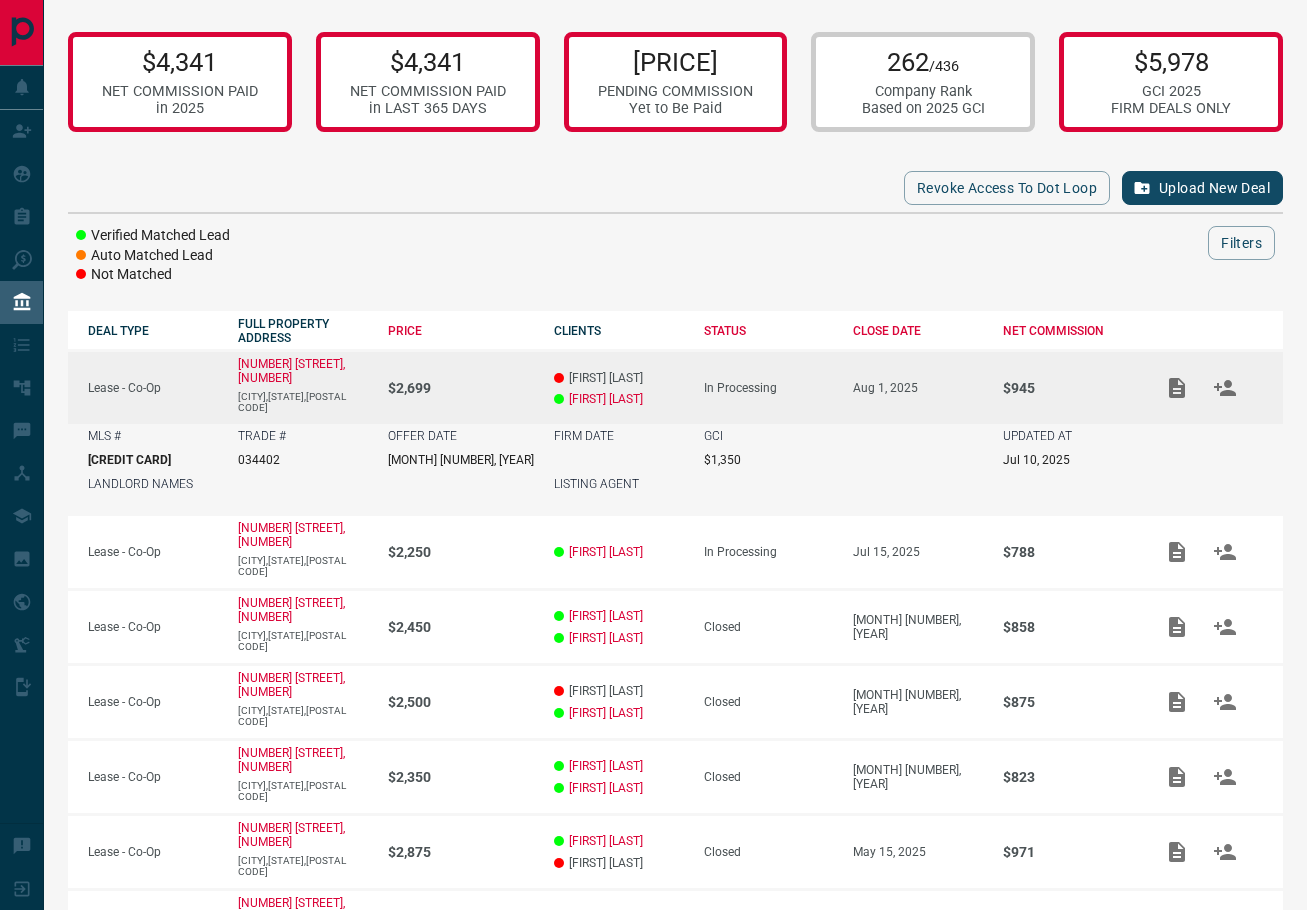 click on "FIRM DATE" at bounding box center (619, 448) 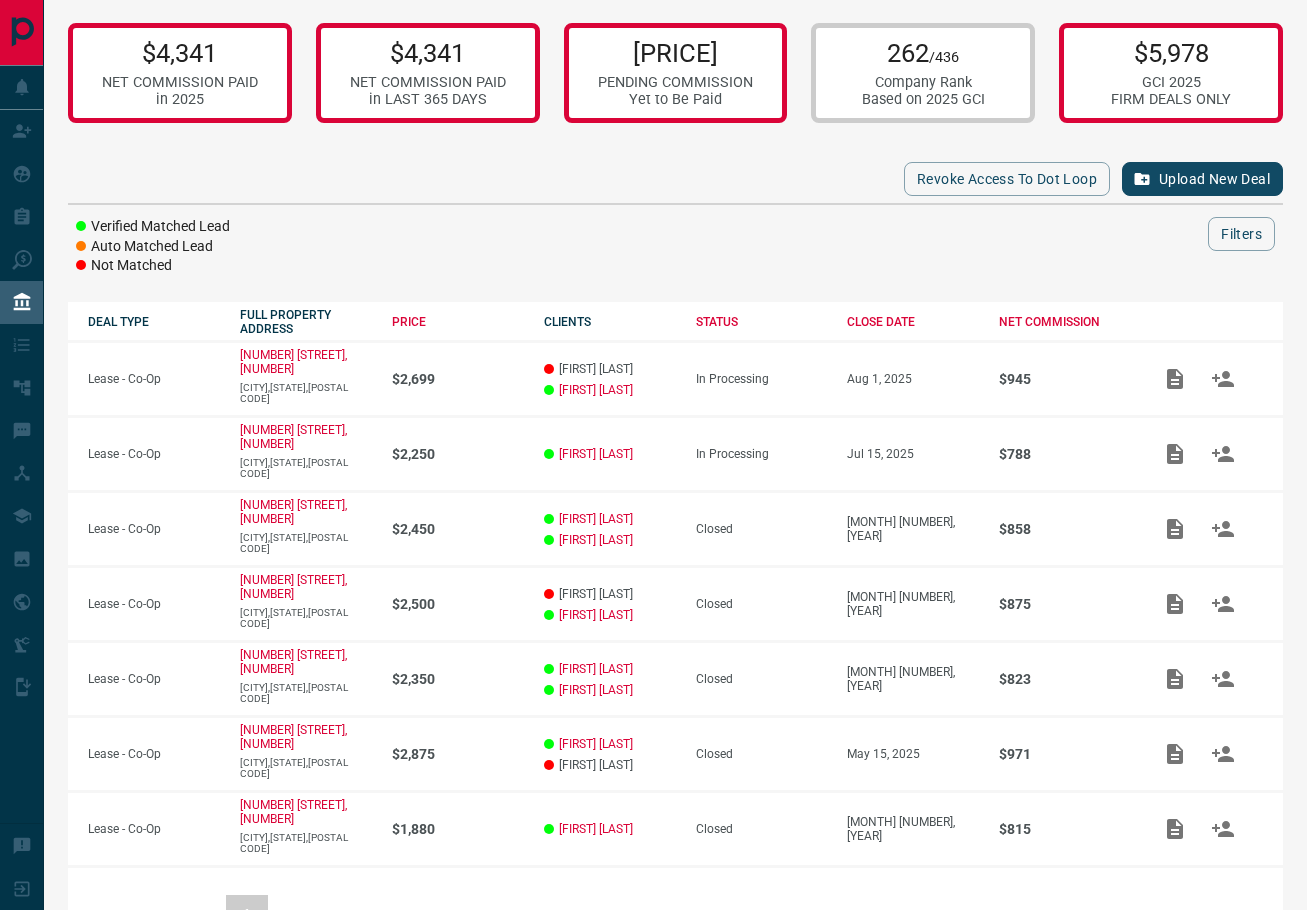 scroll, scrollTop: 8, scrollLeft: 0, axis: vertical 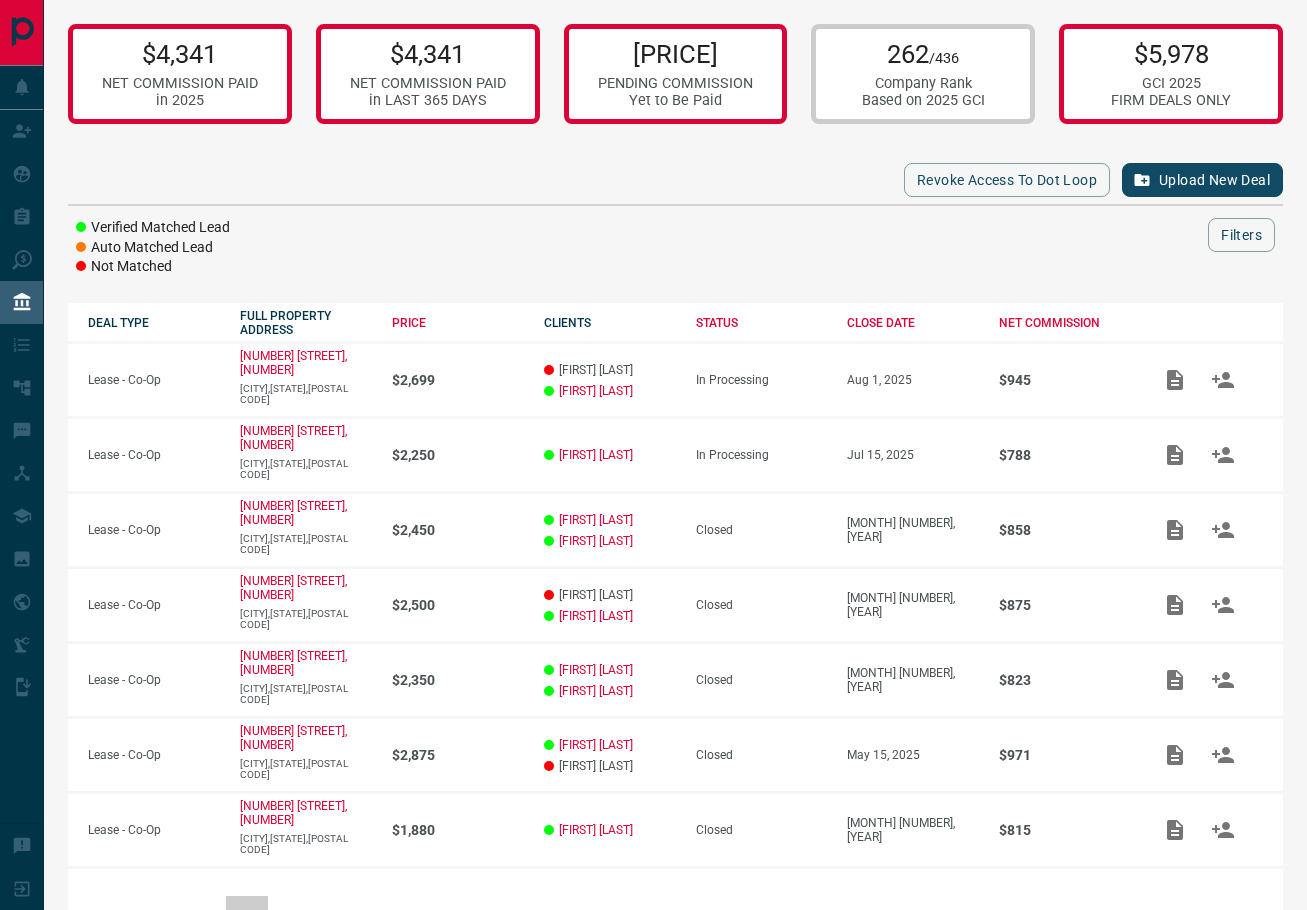 click on "1" at bounding box center [247, 917] 